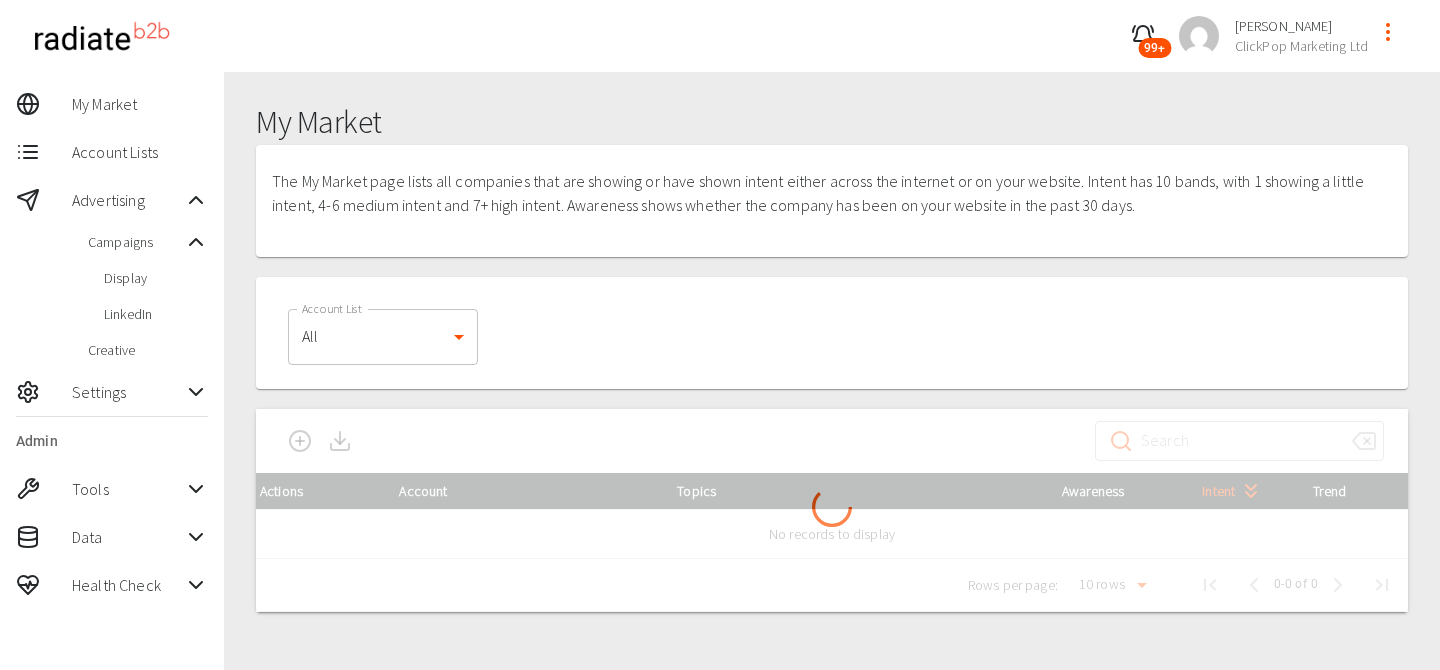 scroll, scrollTop: 0, scrollLeft: 0, axis: both 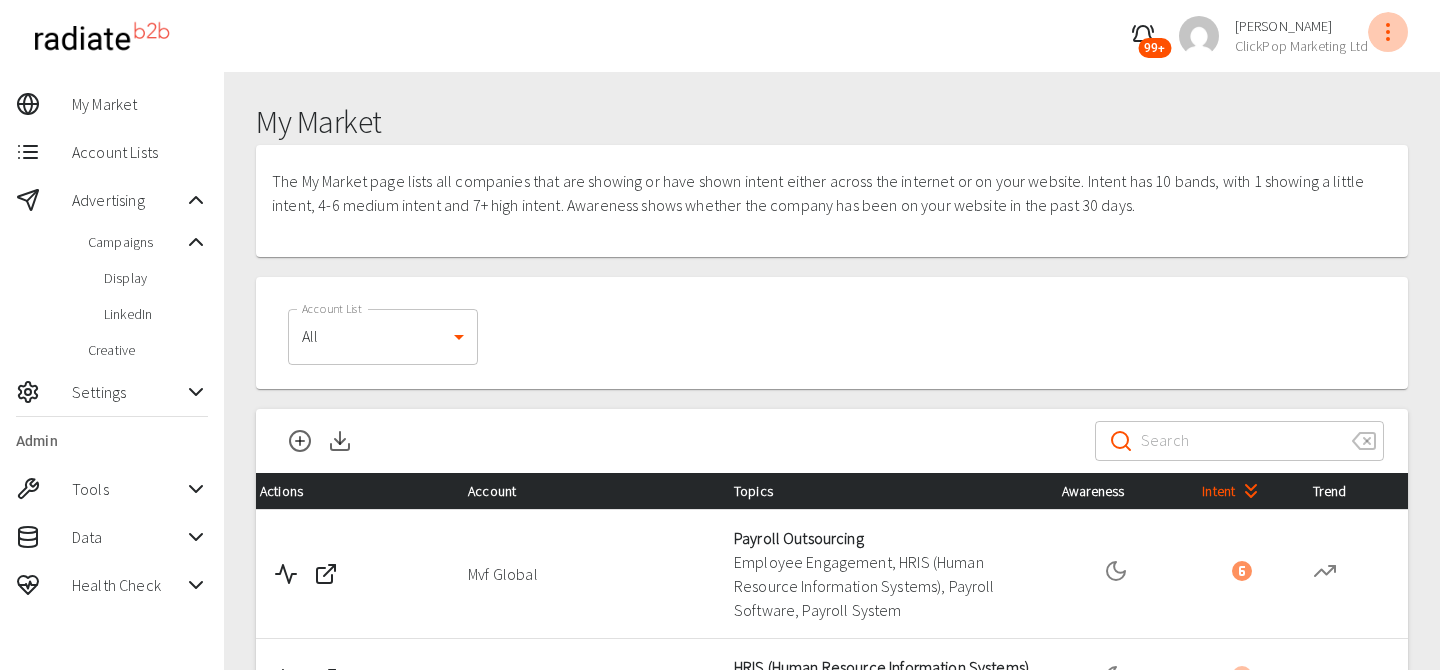 click 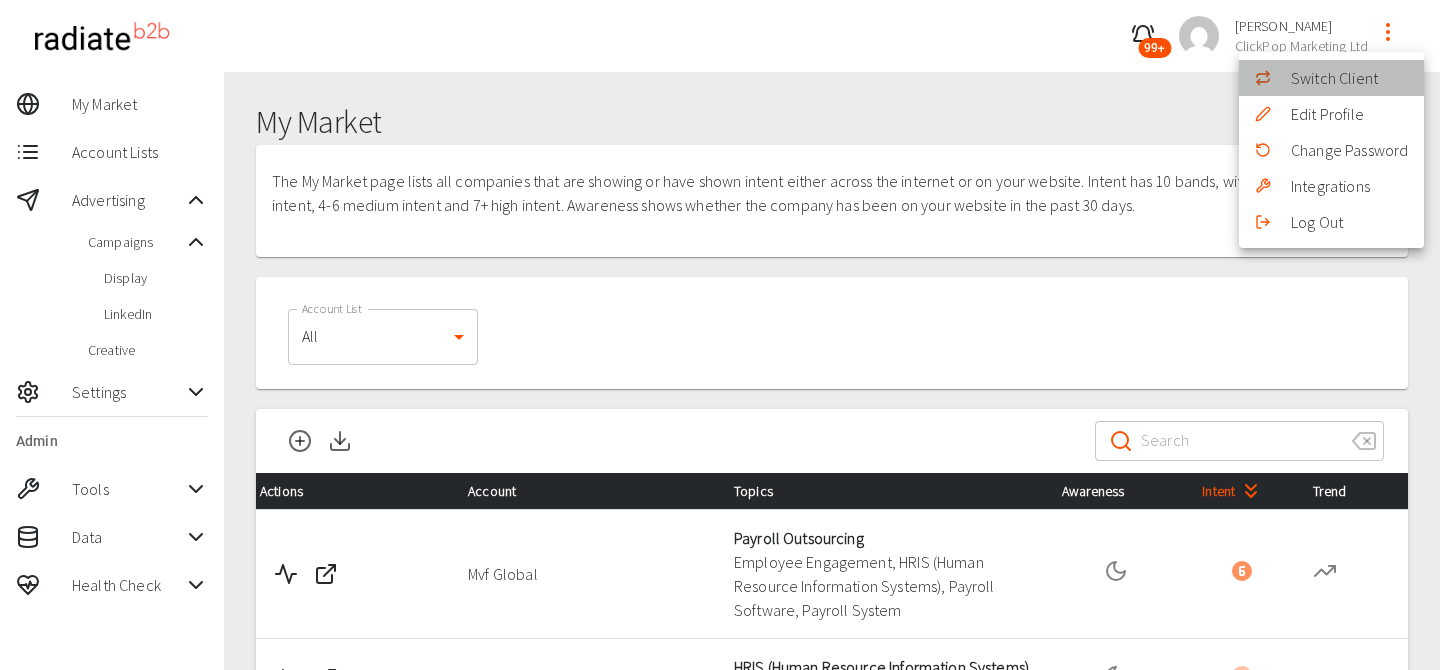 click on "Switch Client" at bounding box center [1331, 78] 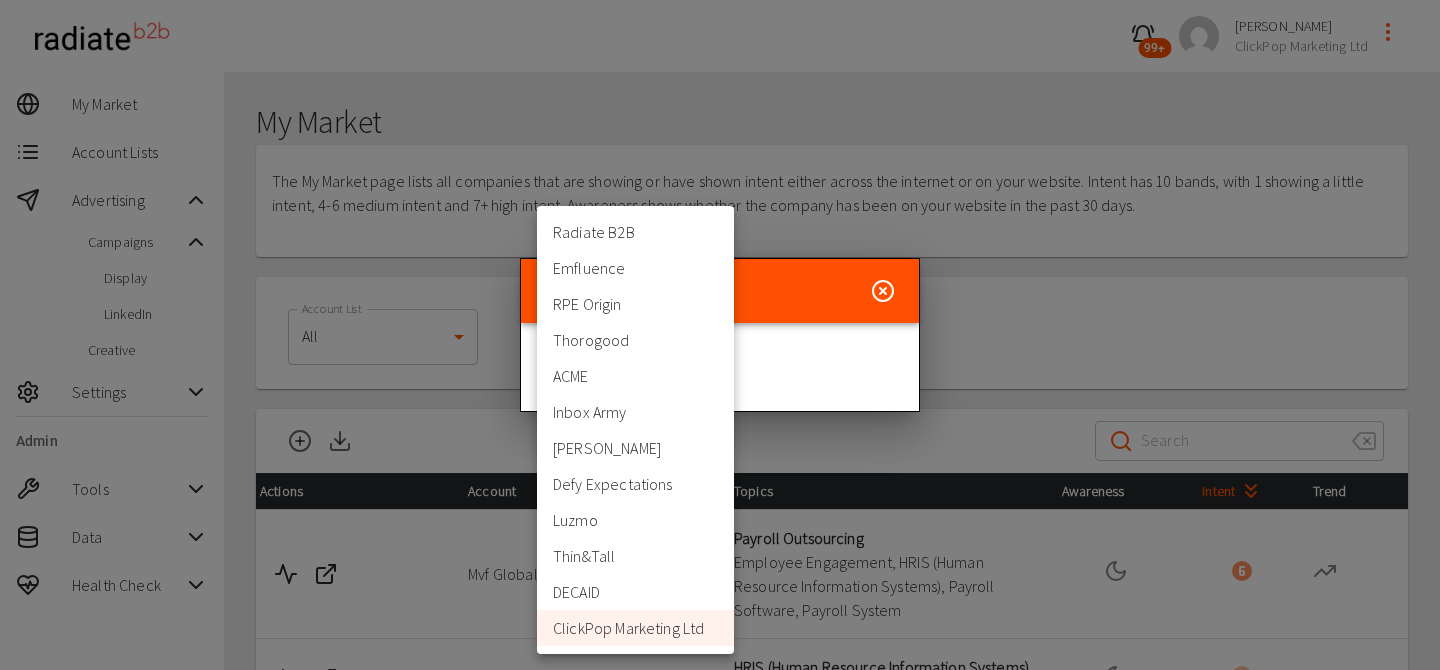 click on "99+ Riaz Kanani ClickPop Marketing Ltd My Market Account Lists Advertising Campaigns Display LinkedIn Creative Settings Admin Tools Data Health Check My Market The My Market page lists all companies that are showing or have shown intent either across the internet or on your website. Intent has 10 bands, with 1 showing a little intent, 4-6 medium intent and 7+ high intent. Awareness shows whether the company has been on your website in the past 30 days. Account List All 0 Account List Export file is processing. You'll receive a notification when it's ready. ​ ​ Actions Account Topics Awareness Intent Trend Mvf Global Payroll Outsourcing Employee Engagement, HRIS (Human Resource Information Systems), Payroll Software, Payroll System Claranet Group HRIS (Human Resource Information Systems) Employee Engagement, Employee Voice KBR, Inc. Employee Voice, Payroll Outsourcing, Payroll System Teneo Benefits Administration, Benefits Management, Employee Engagement University of Notre Dame Imperial College London 10" at bounding box center (720, 729) 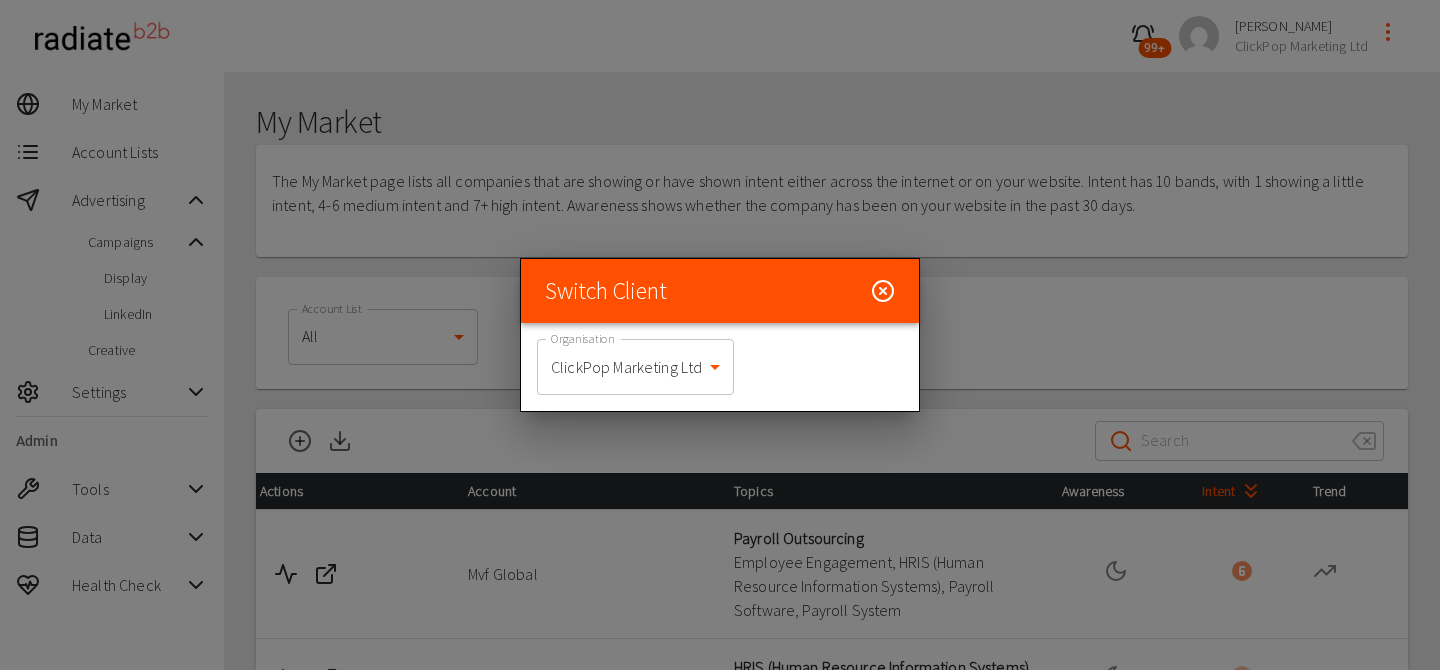 click 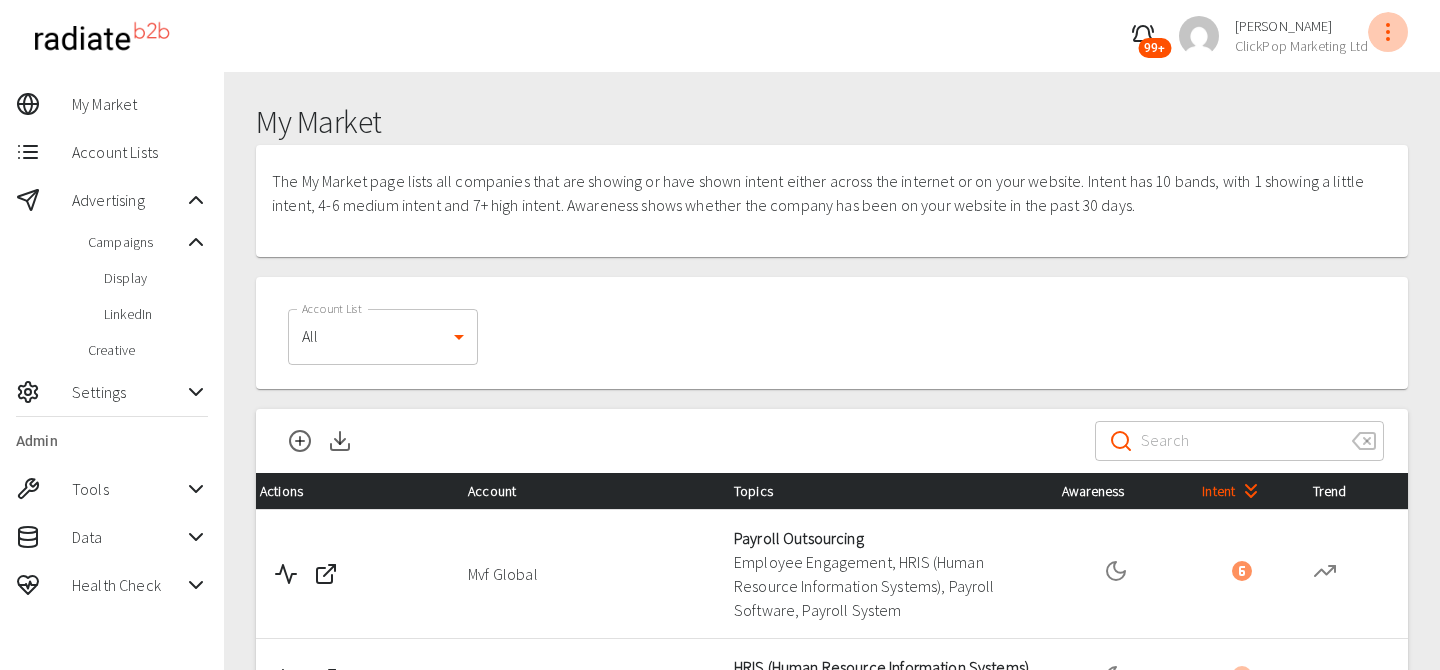 click 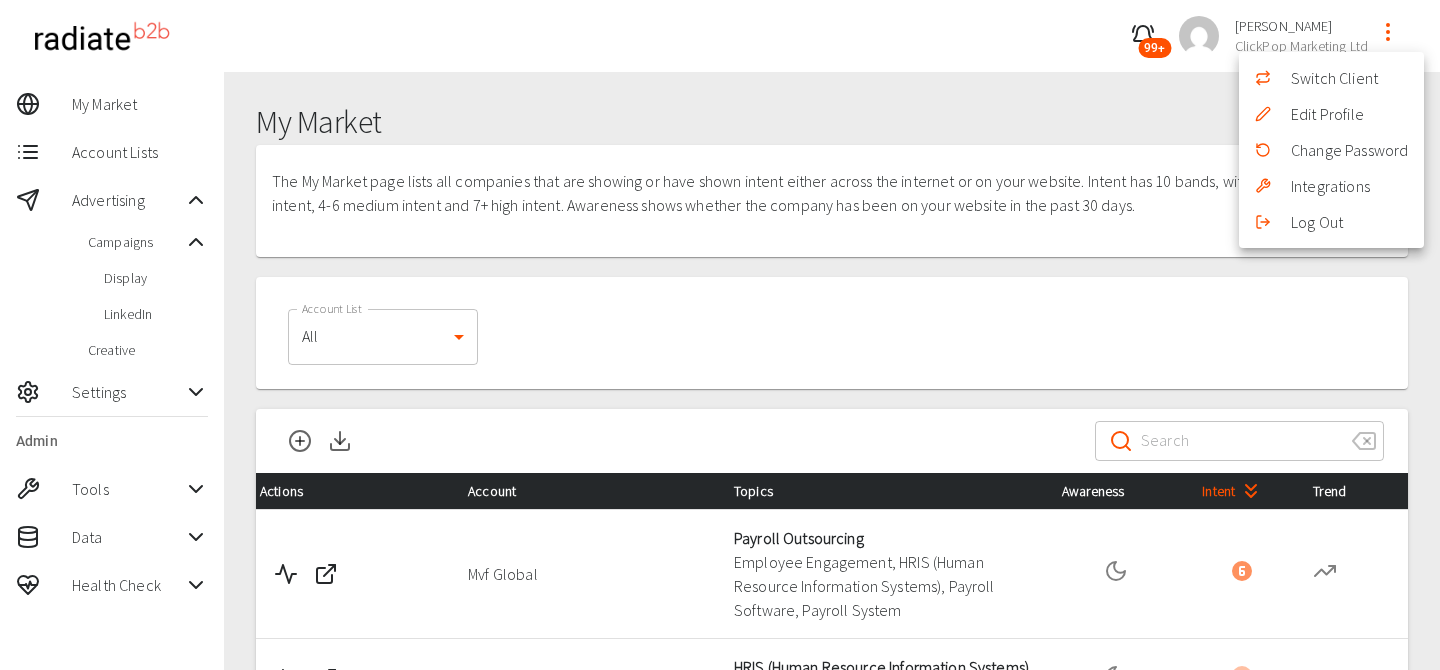 click on "Switch Client" at bounding box center [1331, 78] 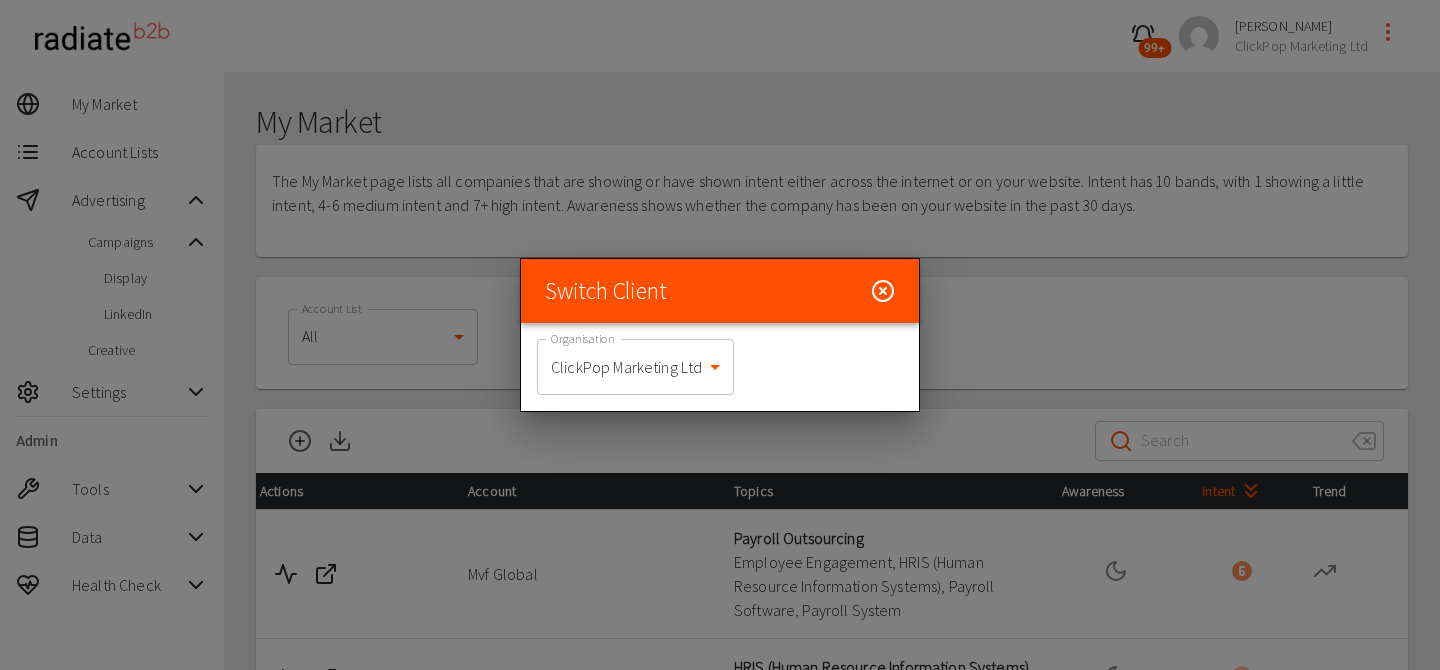 click on "99+ Riaz Kanani ClickPop Marketing Ltd My Market Account Lists Advertising Campaigns Display LinkedIn Creative Settings Admin Tools Data Health Check My Market The My Market page lists all companies that are showing or have shown intent either across the internet or on your website. Intent has 10 bands, with 1 showing a little intent, 4-6 medium intent and 7+ high intent. Awareness shows whether the company has been on your website in the past 30 days. Account List All 0 Account List Export file is processing. You'll receive a notification when it's ready. ​ ​ Actions Account Topics Awareness Intent Trend Mvf Global Payroll Outsourcing Employee Engagement, HRIS (Human Resource Information Systems), Payroll Software, Payroll System Claranet Group HRIS (Human Resource Information Systems) Employee Engagement, Employee Voice KBR, Inc. Employee Voice, Payroll Outsourcing, Payroll System Teneo Benefits Administration, Benefits Management, Employee Engagement University of Notre Dame Imperial College London 10" at bounding box center (720, 729) 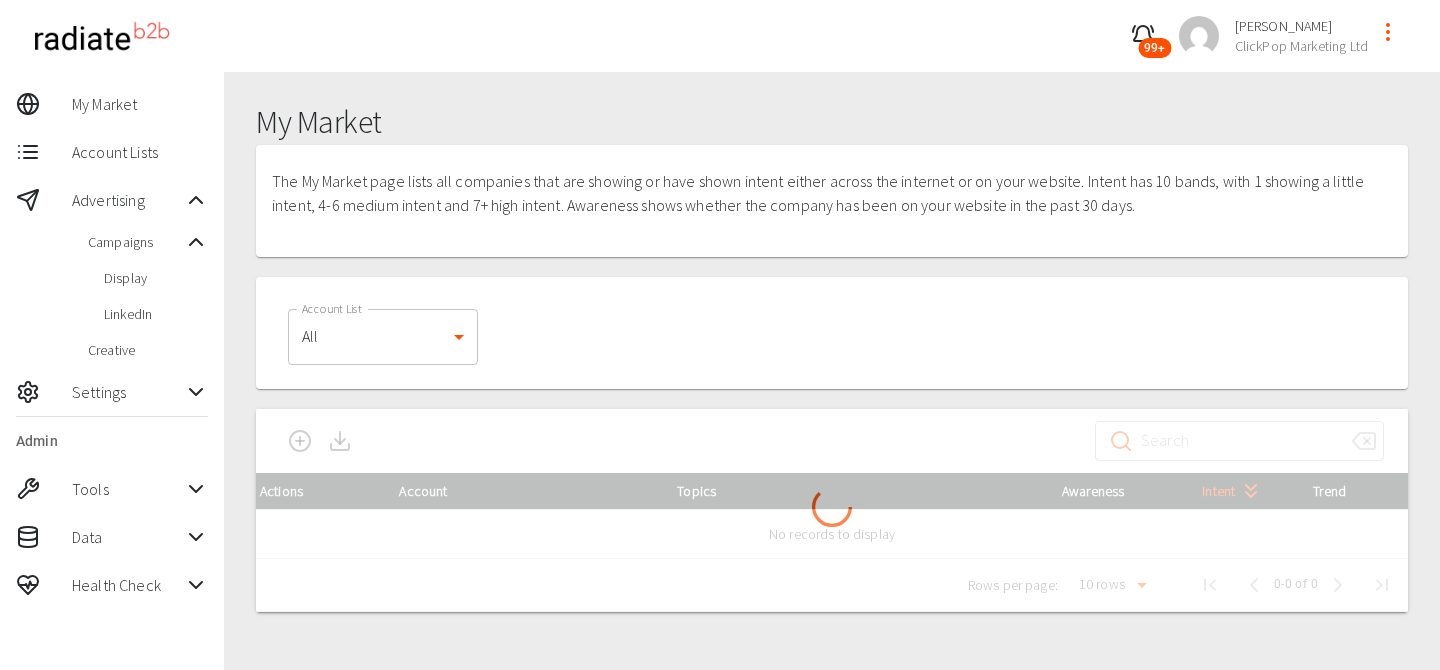 scroll, scrollTop: 0, scrollLeft: 0, axis: both 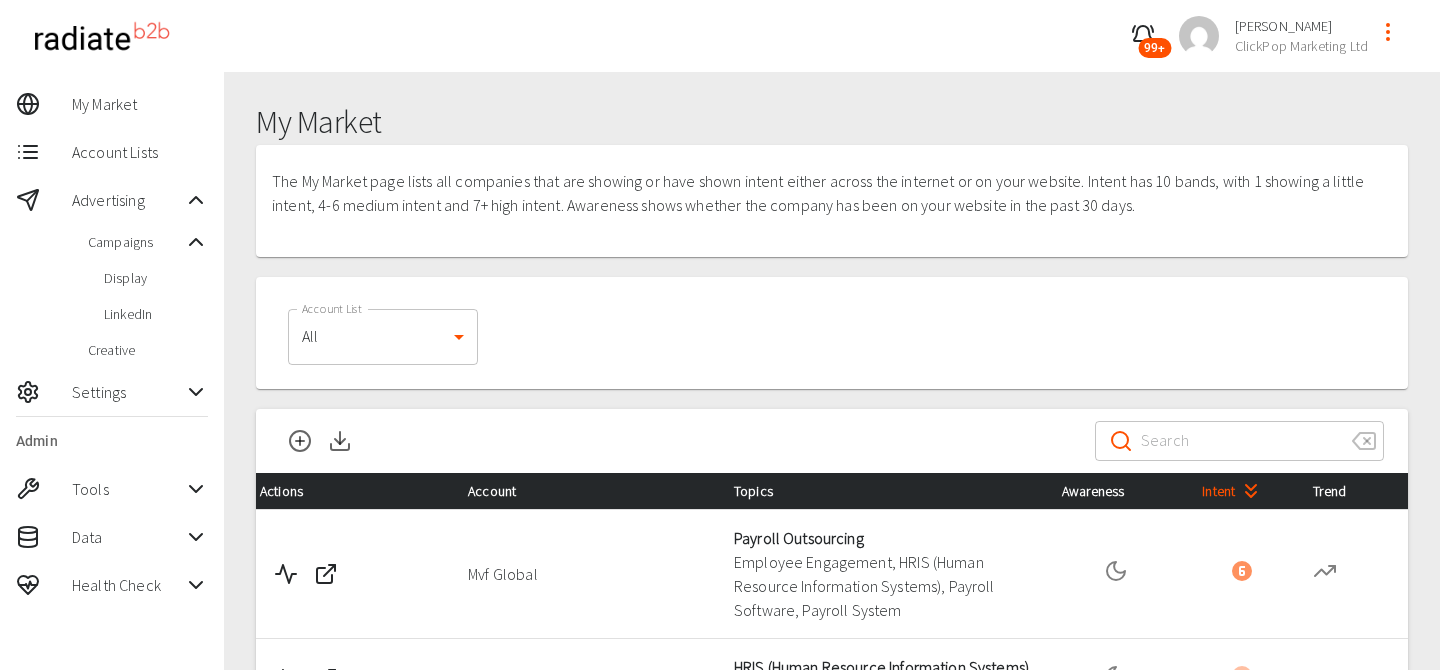 click 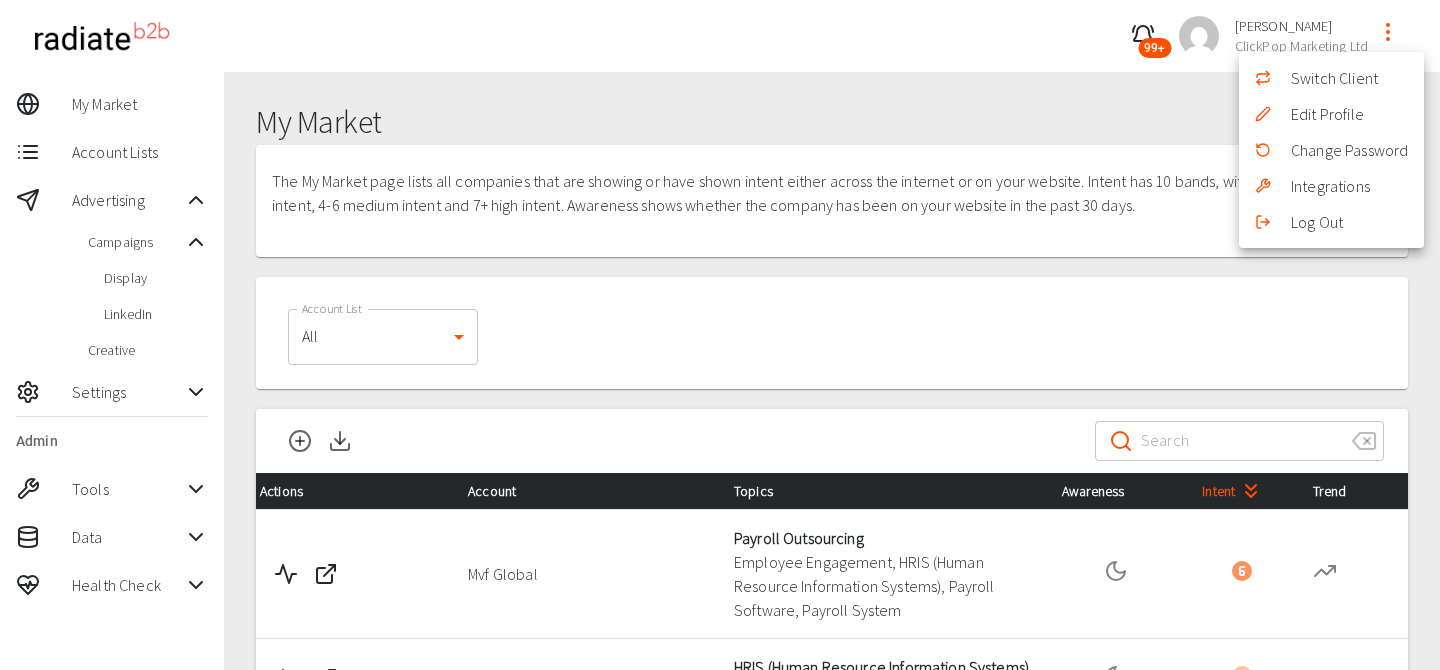 click on "Switch Client" at bounding box center [1331, 78] 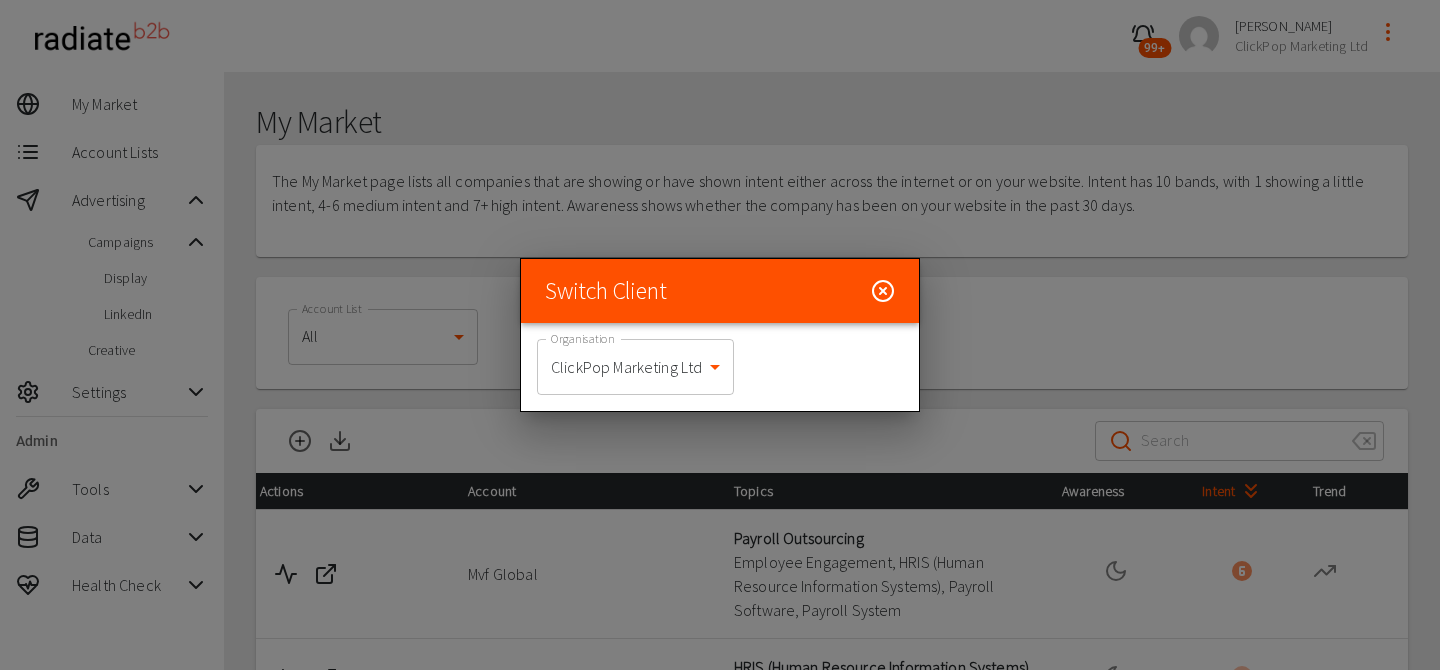 click on "99+ Riaz Kanani ClickPop Marketing Ltd My Market Account Lists Advertising Campaigns Display LinkedIn Creative Settings Admin Tools Data Health Check My Market The My Market page lists all companies that are showing or have shown intent either across the internet or on your website. Intent has 10 bands, with 1 showing a little intent, 4-6 medium intent and 7+ high intent. Awareness shows whether the company has been on your website in the past 30 days. Account List All 0 Account List Export file is processing. You'll receive a notification when it's ready. ​ ​ Actions Account Topics Awareness Intent Trend Mvf Global Payroll Outsourcing Employee Engagement, HRIS (Human Resource Information Systems), Payroll Software, Payroll System Claranet Group HRIS (Human Resource Information Systems) Employee Engagement, Employee Voice KBR, Inc. Employee Voice, Payroll Outsourcing, Payroll System Teneo Benefits Administration, Benefits Management, Employee Engagement University of Notre Dame Imperial College London 10" at bounding box center (720, 729) 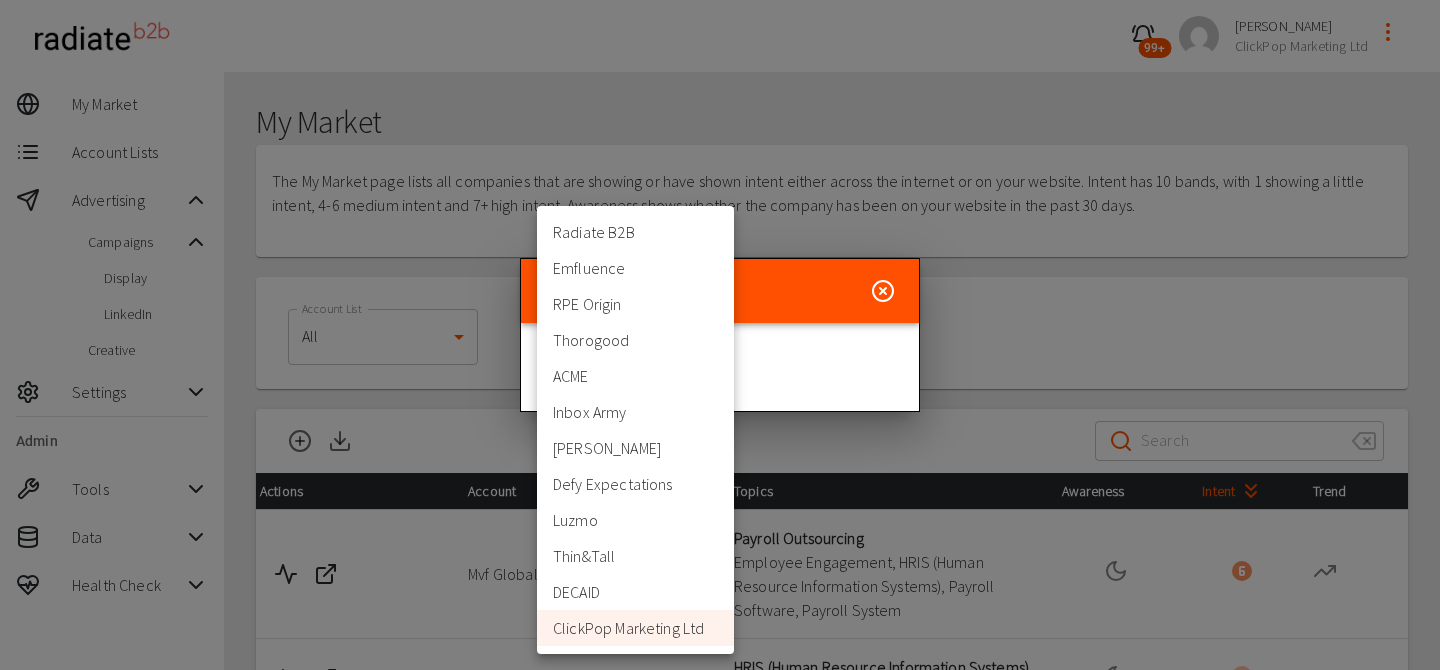 click at bounding box center [720, 335] 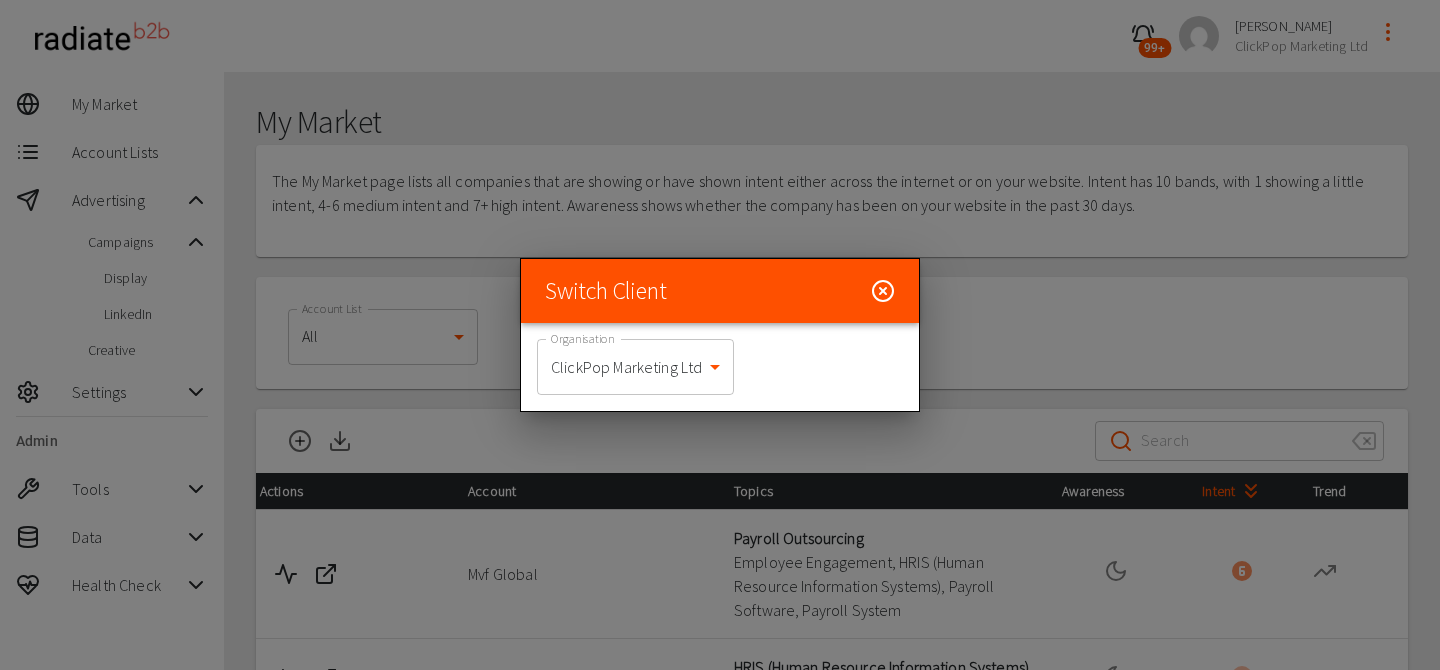 click at bounding box center (720, 335) 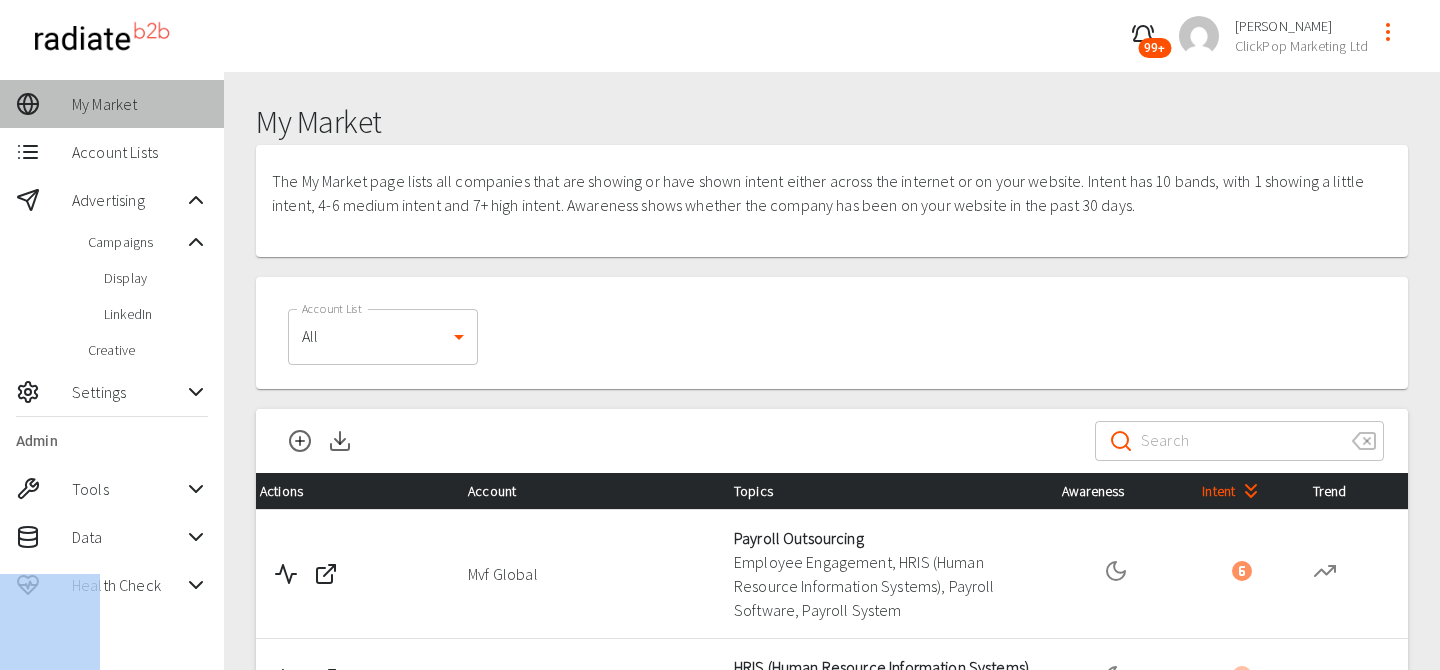 click on "My Market" at bounding box center [140, 104] 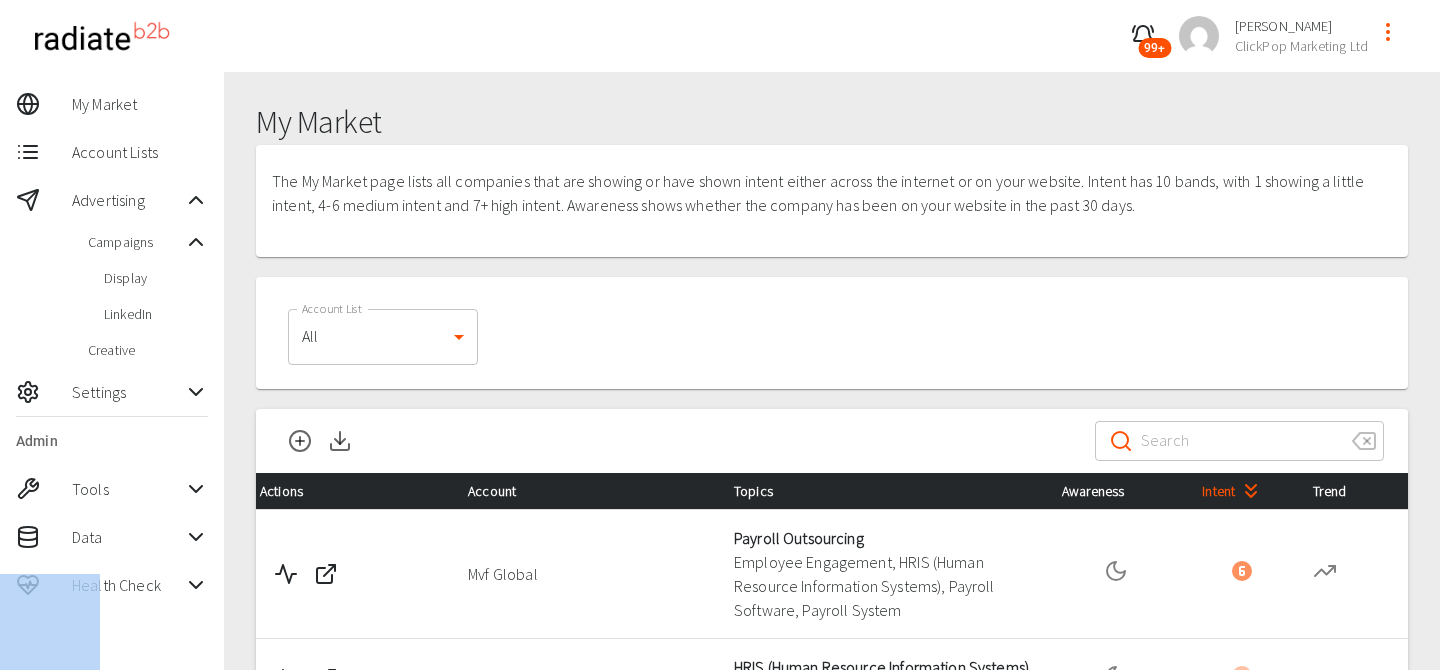 click on "Account Lists" at bounding box center [112, 152] 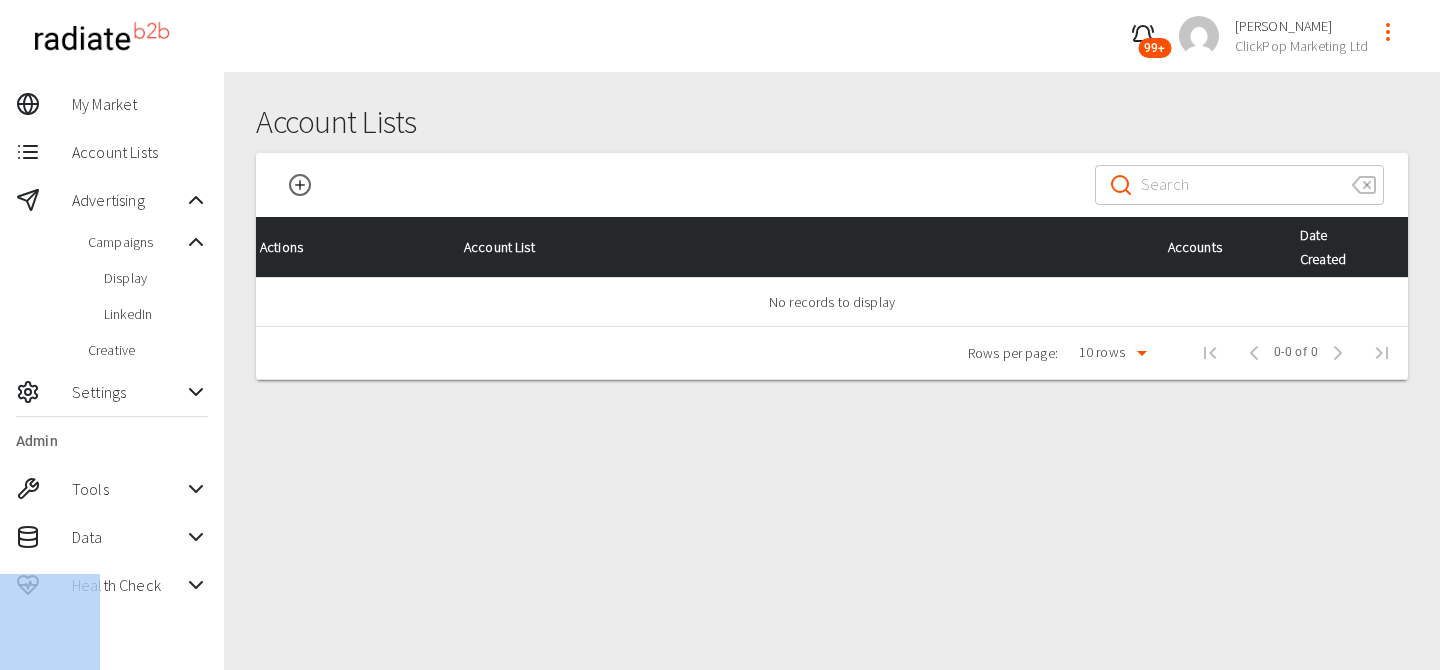click 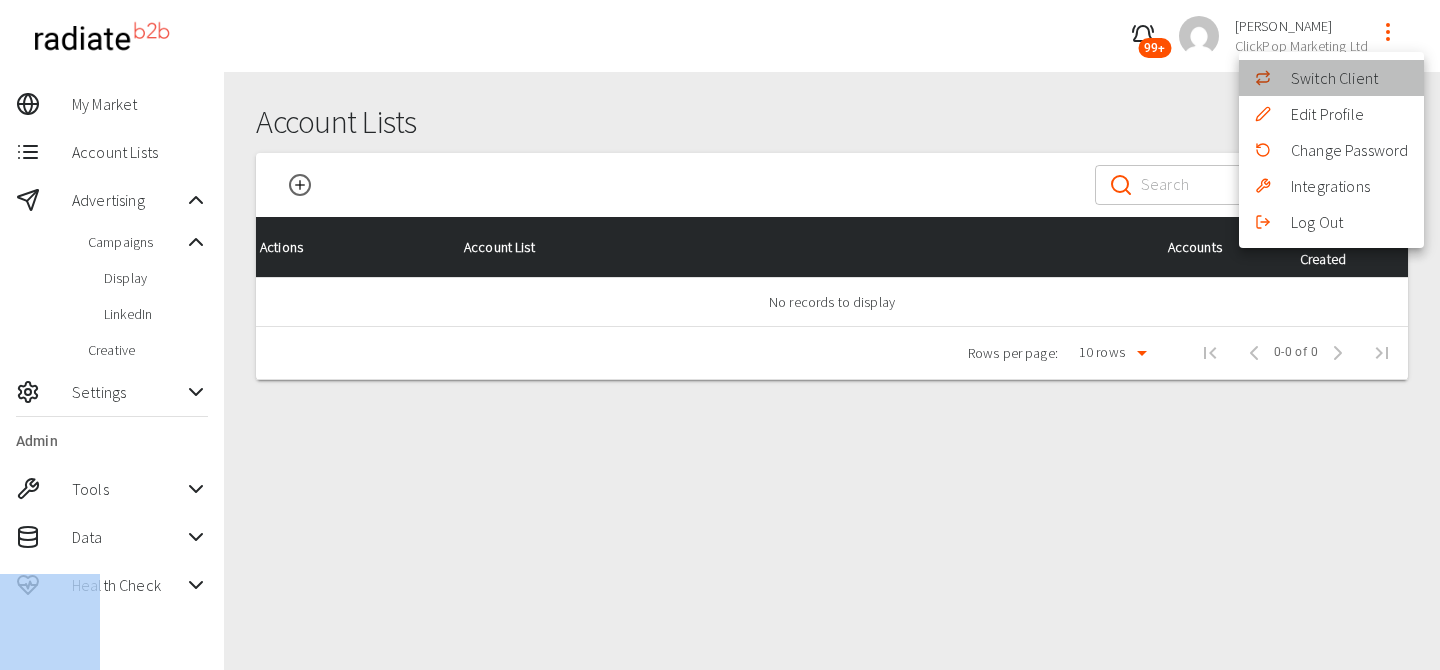click on "Switch Client" at bounding box center (1331, 78) 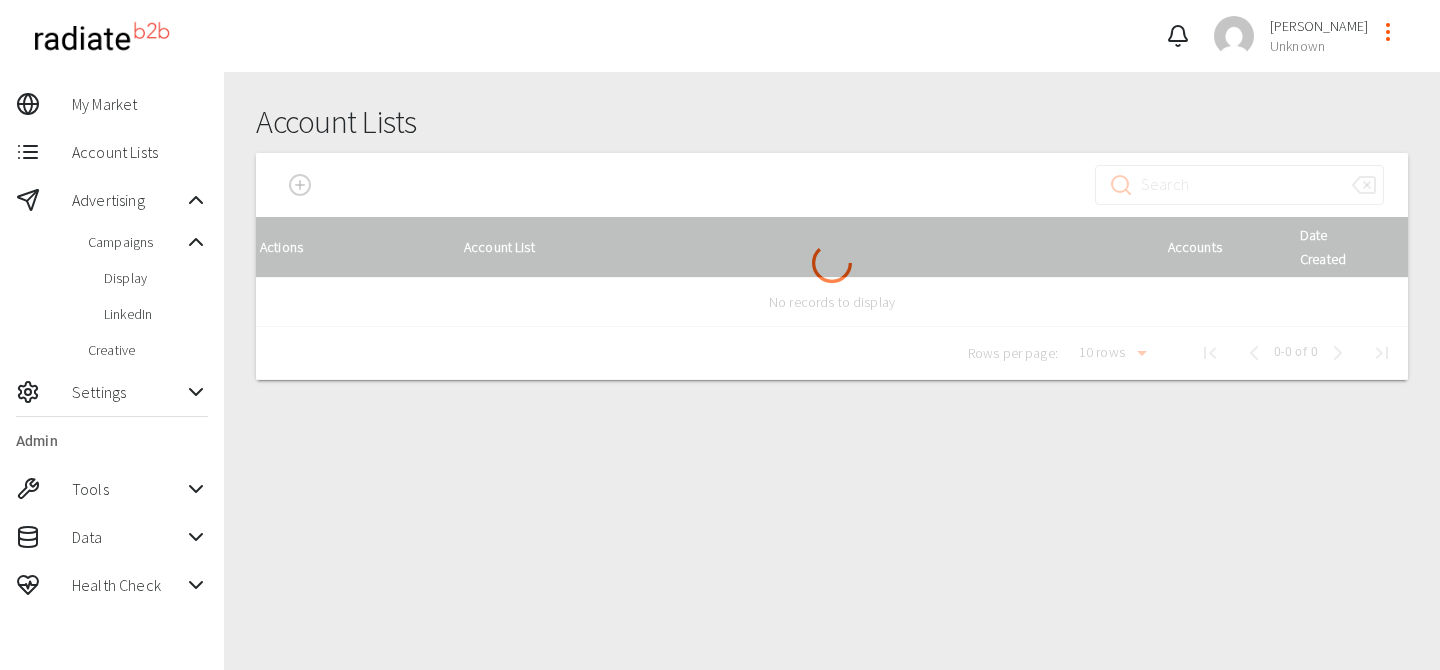 scroll, scrollTop: 0, scrollLeft: 0, axis: both 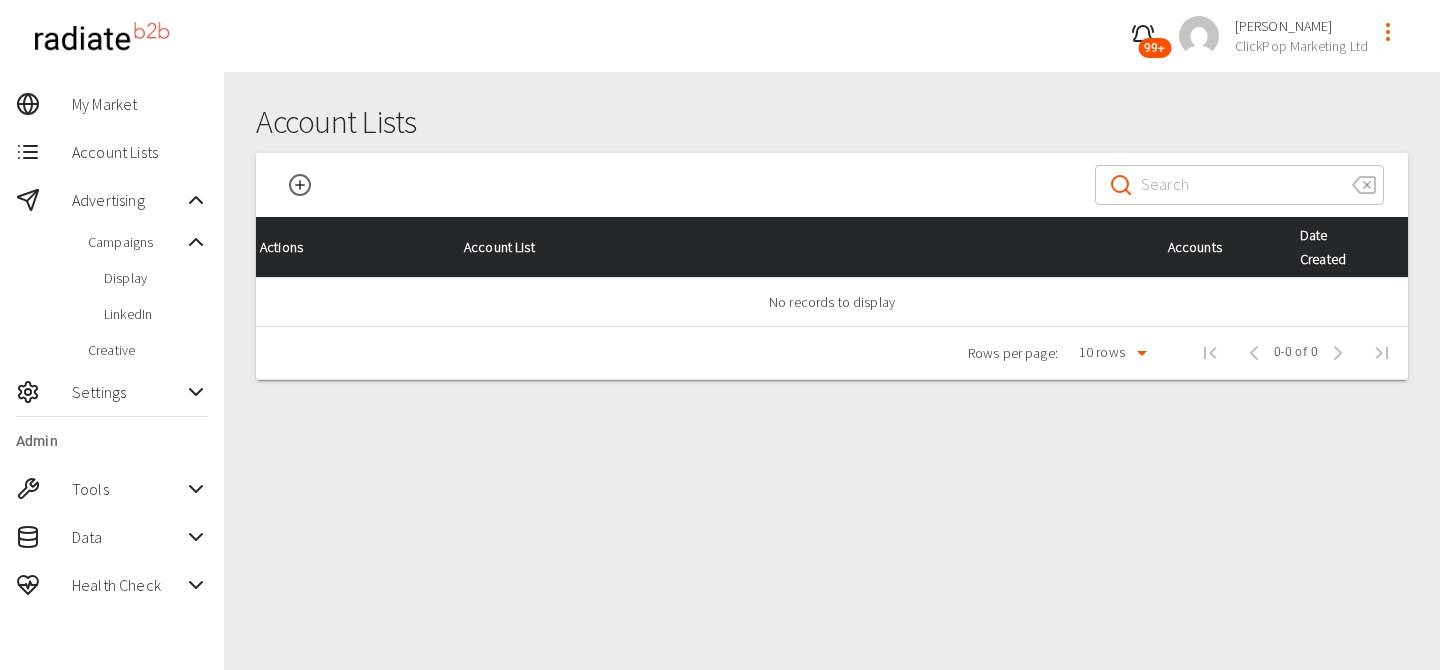click at bounding box center [1388, 32] 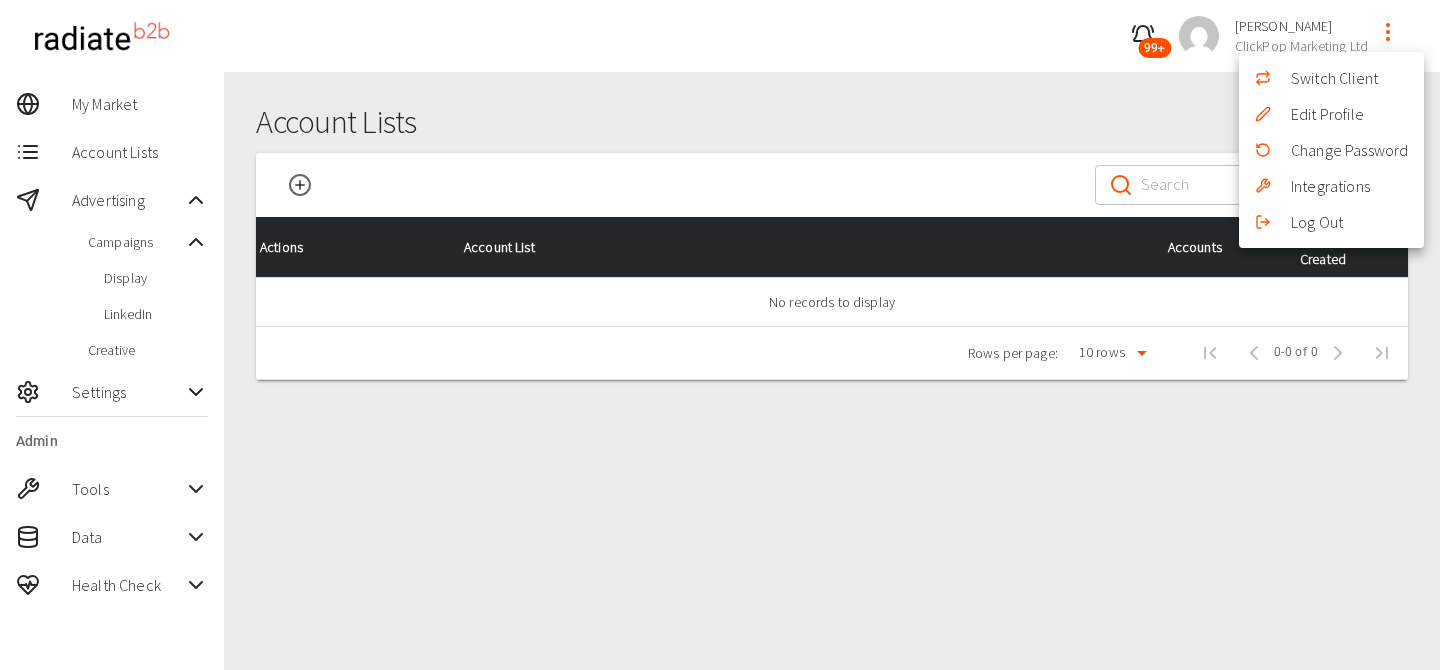 click on "Switch Client" at bounding box center (1331, 78) 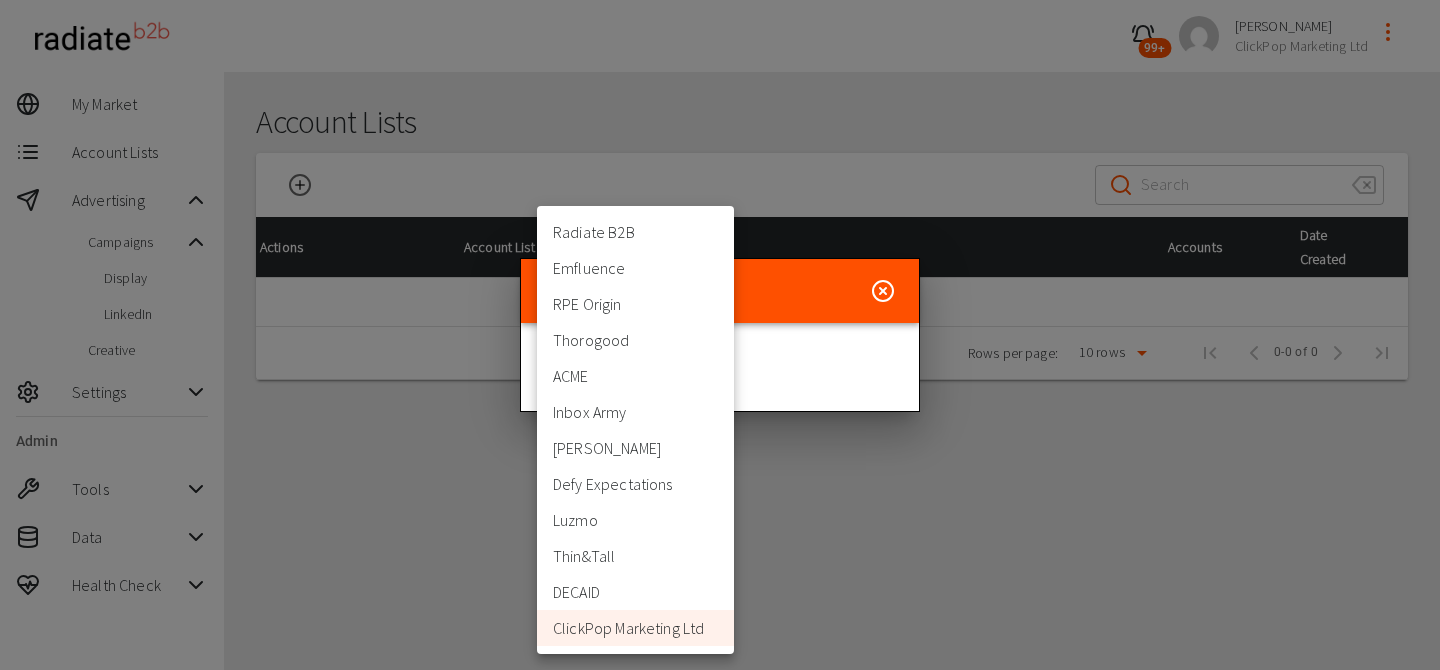 click on "99+ Riaz Kanani ClickPop Marketing Ltd My Market Account Lists Advertising Campaigns Display LinkedIn Creative Settings Admin Tools Data Health Check Account Lists Export file is processing. You'll receive a notification when it's ready. ​ ​ Actions Account List Accounts Date Created No records to display Rows per page: 10 rows  10 0–0 of 0 0-0 of 0
Press space bar to start a drag.
When dragging you can use the arrow keys to move the item around and escape to cancel.
Some screen readers may require you to be in focus mode or to use your pass through key
Switch Client Organisation ClickPop Marketing Ltd 452 Organisation Radiate B2B Emfluence RPE Origin Thorogood ACME Inbox Army McQuaig Defy Expectations Luzmo Thin&Tall DECAID ClickPop Marketing Ltd" at bounding box center (720, 371) 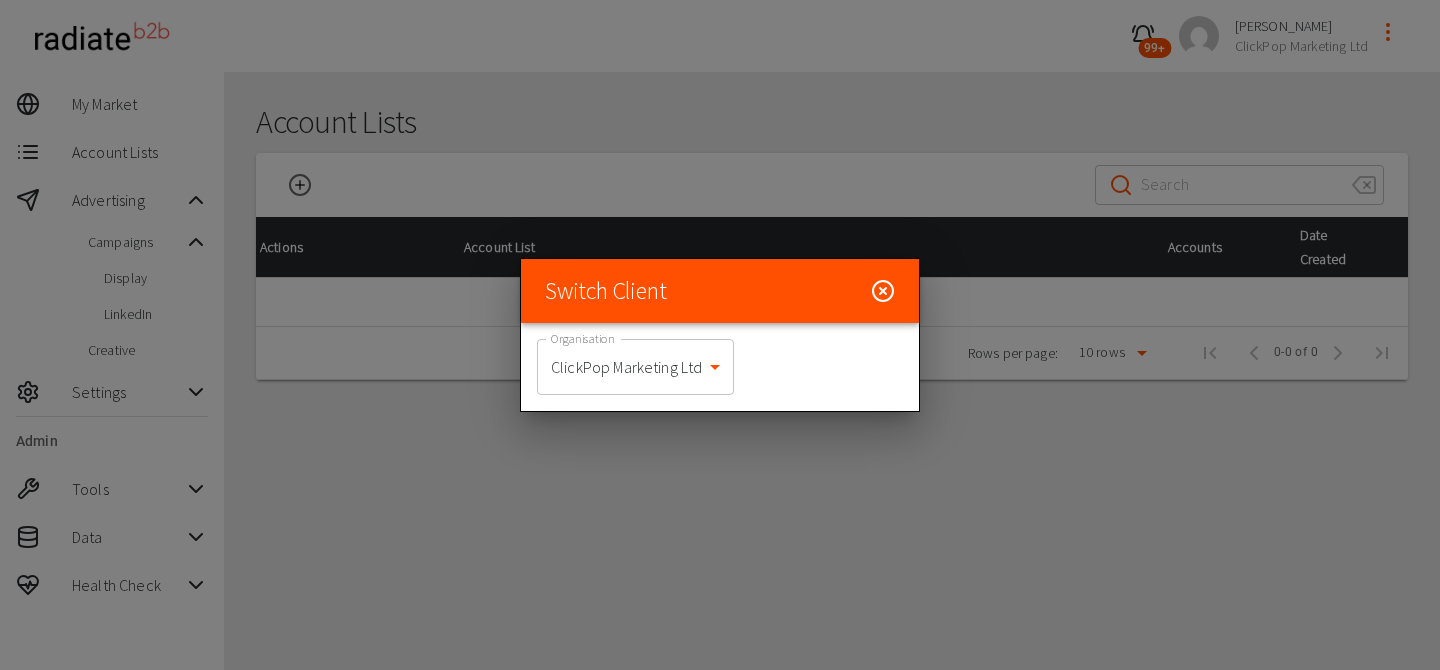 click at bounding box center [720, 335] 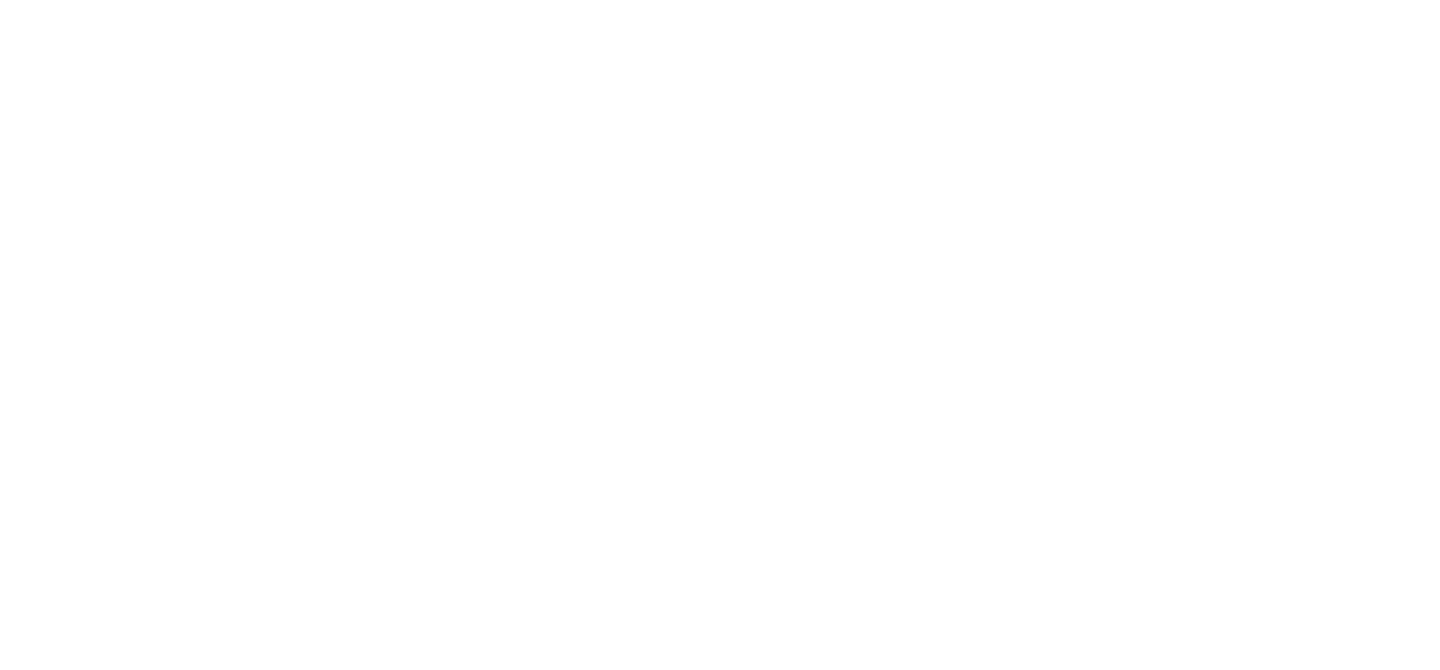 scroll, scrollTop: 0, scrollLeft: 0, axis: both 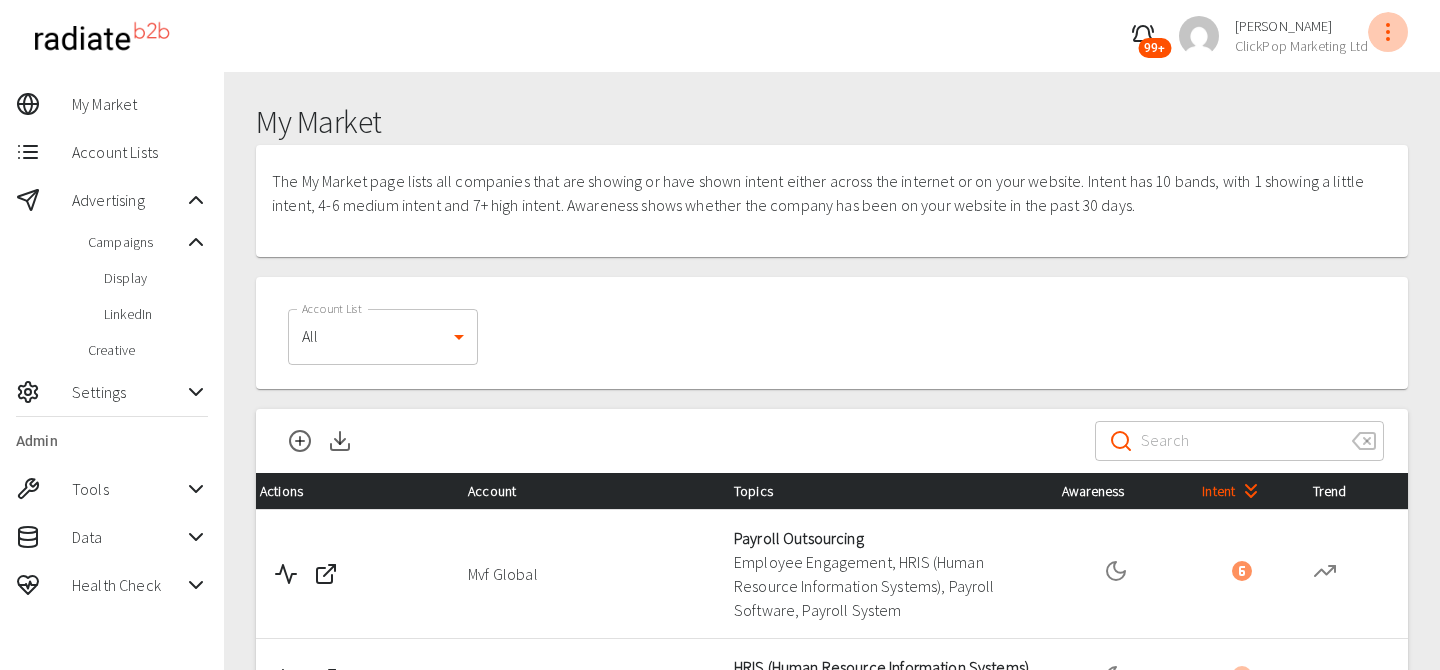 click 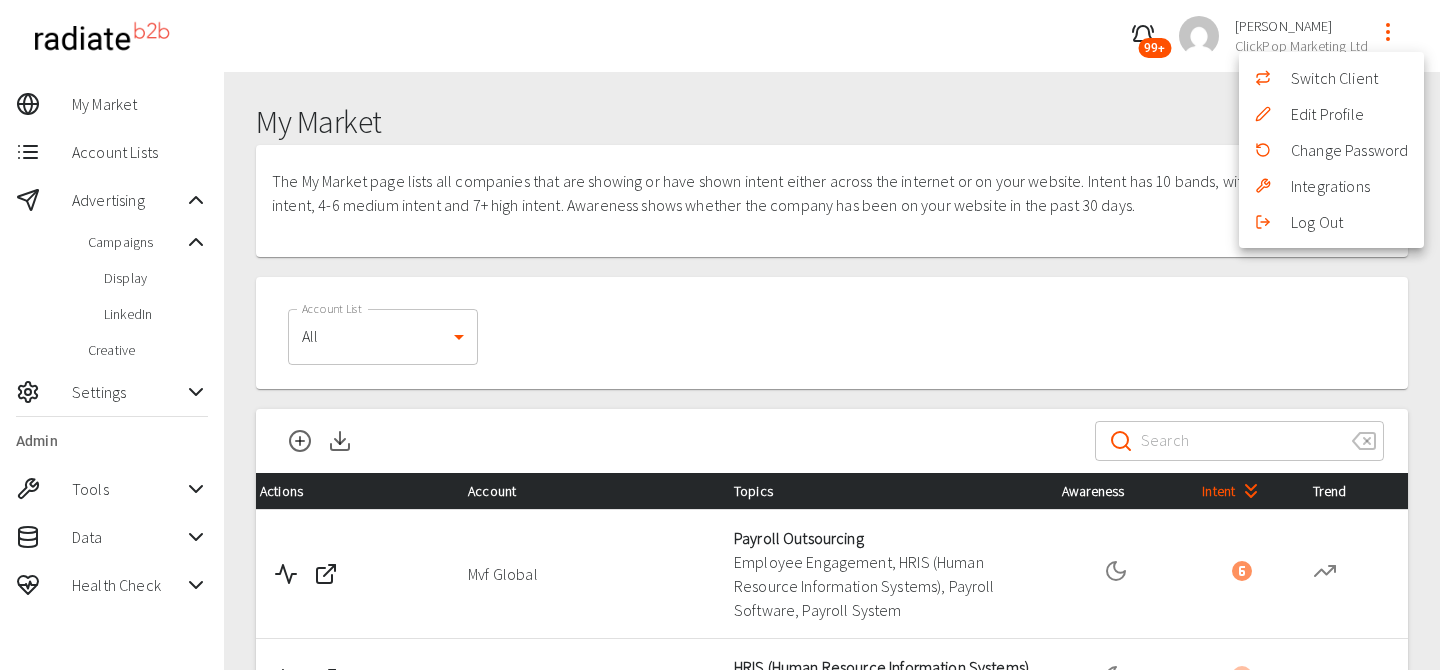 click on "Switch Client" at bounding box center [1331, 78] 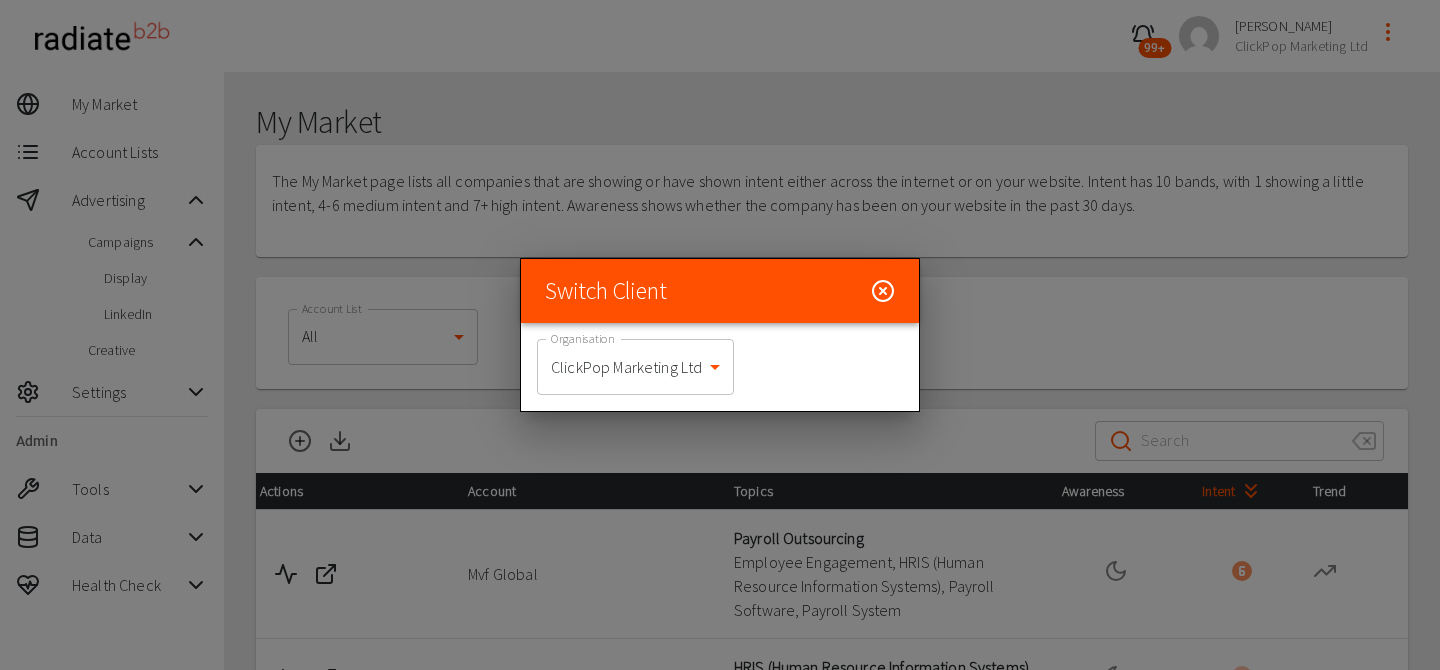 click on "99+ Riaz Kanani ClickPop Marketing Ltd My Market Account Lists Advertising Campaigns Display LinkedIn Creative Settings Admin Tools Data Health Check My Market The My Market page lists all companies that are showing or have shown intent either across the internet or on your website. Intent has 10 bands, with 1 showing a little intent, 4-6 medium intent and 7+ high intent. Awareness shows whether the company has been on your website in the past 30 days. Account List All 0 Account List Export file is processing. You'll receive a notification when it's ready. ​ ​ Actions Account Topics Awareness Intent Trend Mvf Global Payroll Outsourcing Employee Engagement, HRIS (Human Resource Information Systems), Payroll Software, Payroll System Claranet Group HRIS (Human Resource Information Systems) Employee Engagement, Employee Voice KBR, Inc. Employee Voice, Payroll Outsourcing, Payroll System Teneo Benefits Administration, Benefits Management, Employee Engagement University of Notre Dame Imperial College London 10" at bounding box center [720, 729] 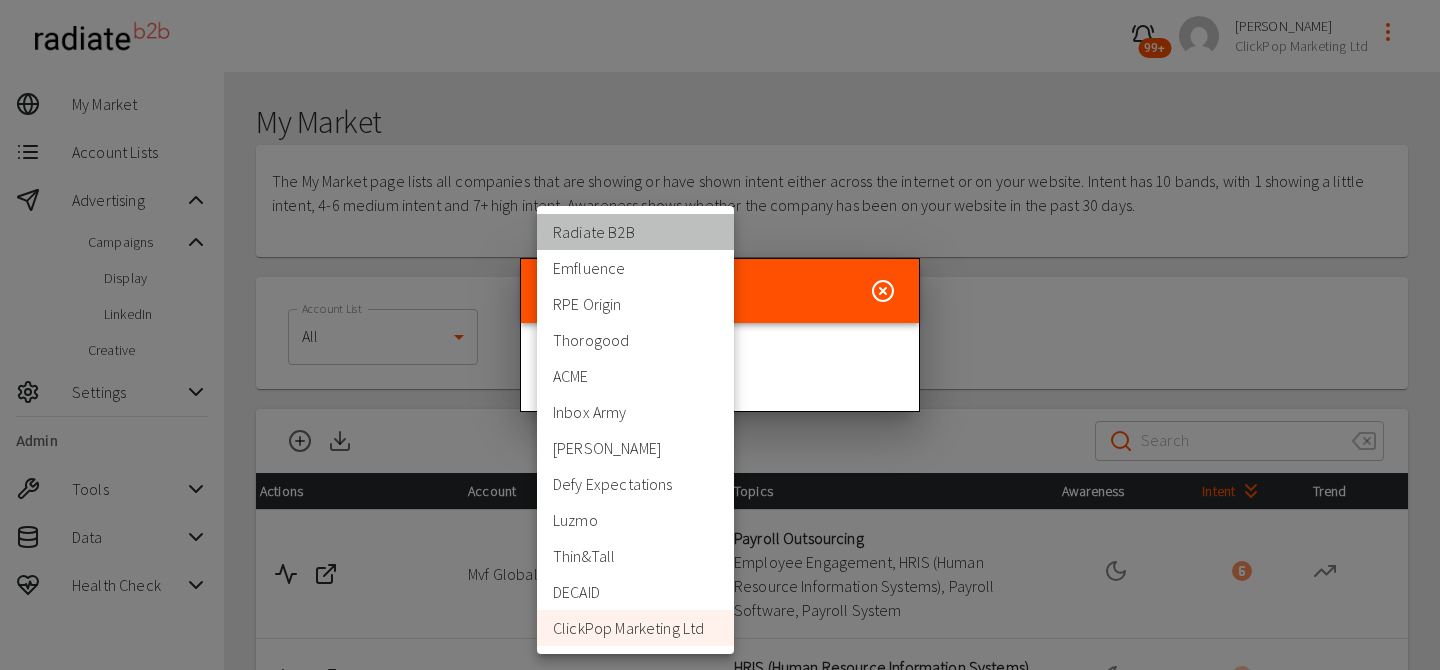click on "Radiate B2B" at bounding box center (635, 232) 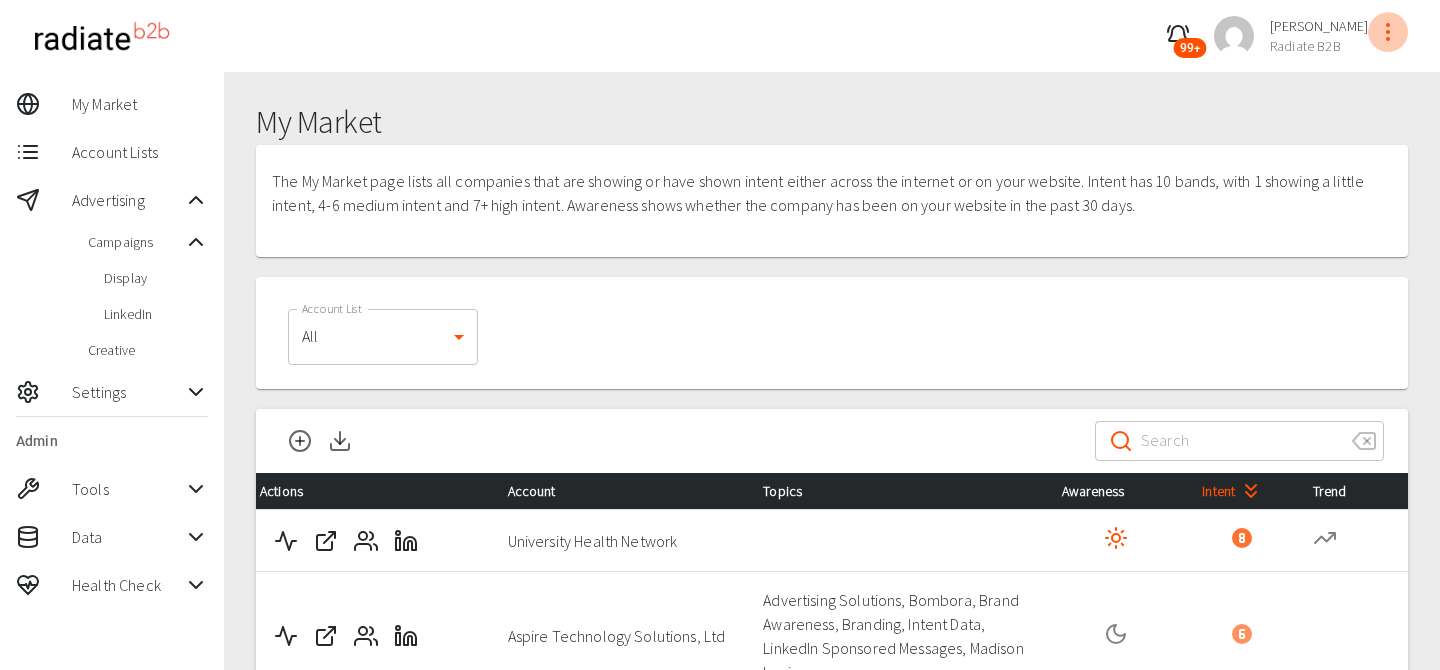 click 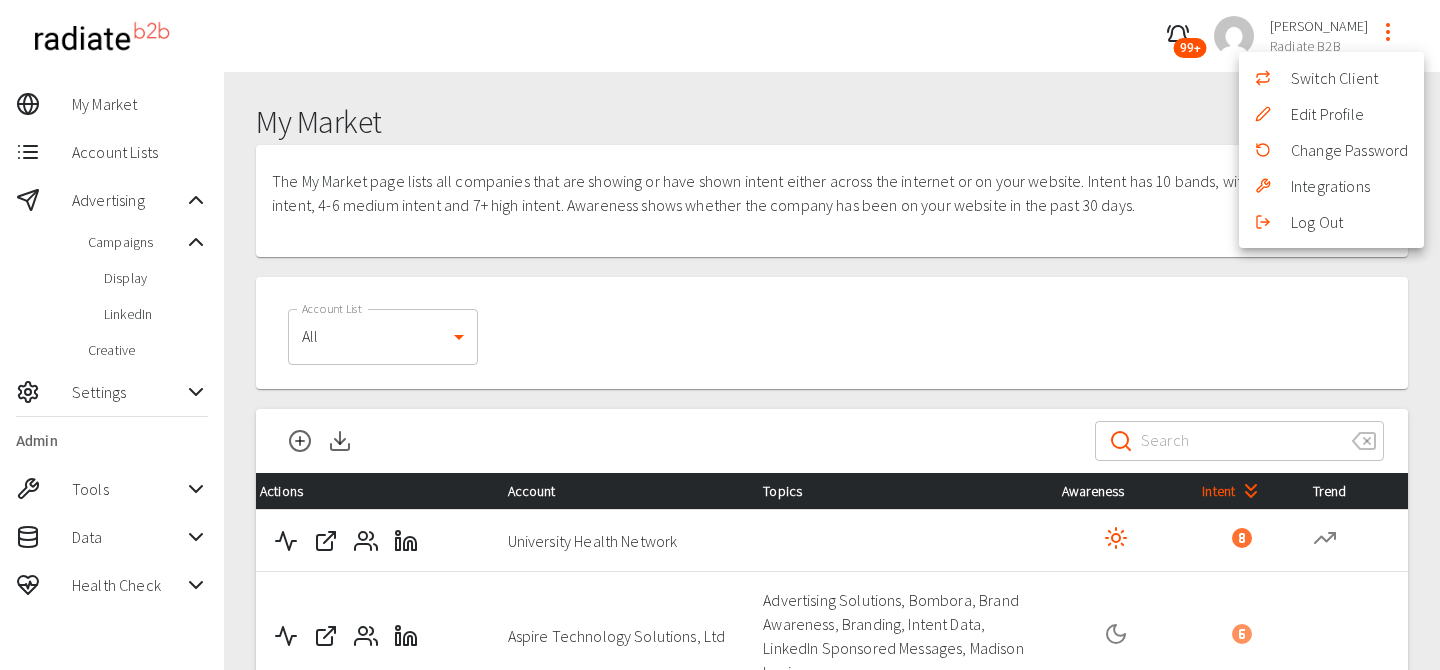 click on "Switch Client" at bounding box center (1331, 78) 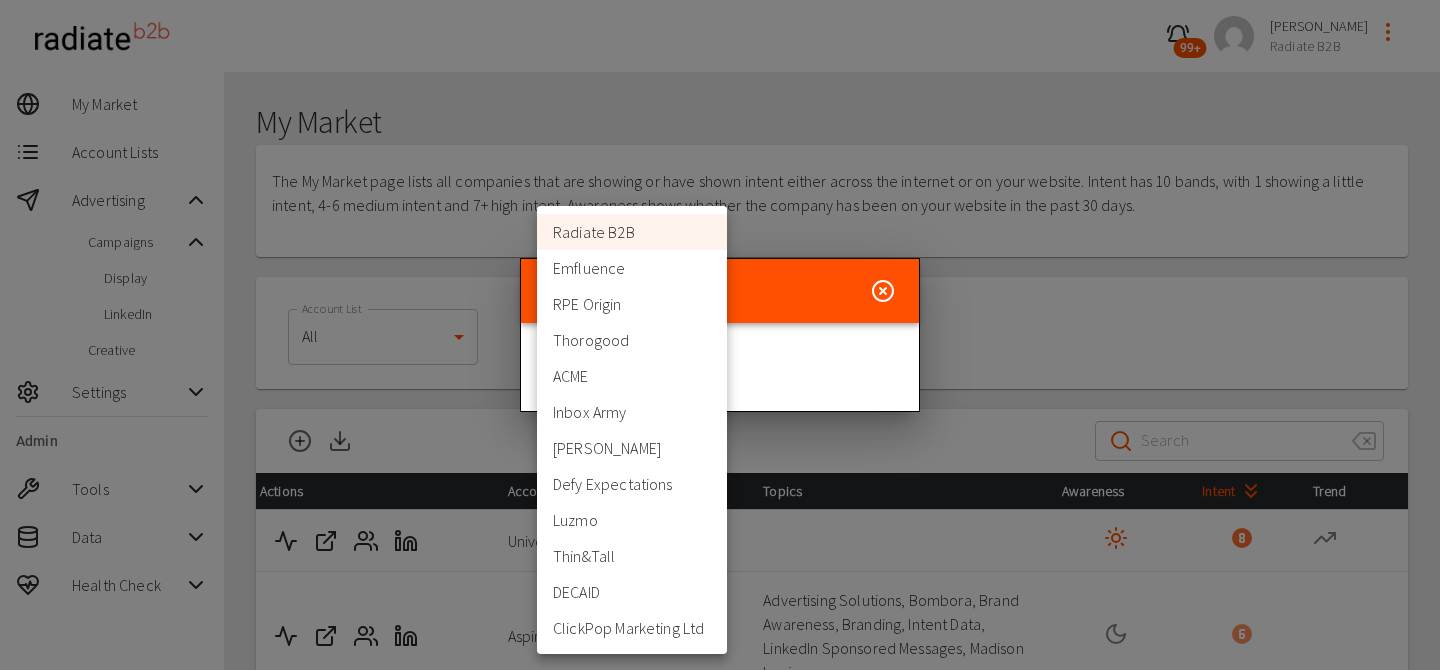 click on "99+ Riaz Kanani Radiate B2B My Market Account Lists Advertising Campaigns Display LinkedIn Creative Settings Admin Tools Data Health Check My Market The My Market page lists all companies that are showing or have shown intent either across the internet or on your website. Intent has 10 bands, with 1 showing a little intent, 4-6 medium intent and 7+ high intent. Awareness shows whether the company has been on your website in the past 30 days. Account List All 0 Account List Export file is processing. You'll receive a notification when it's ready. ​ ​ Actions Account Topics Awareness Intent Trend University Health Network Aspire Technology Solutions, Ltd Advertising Solutions, Bombora, Brand Awareness, Branding, Intent Data, LinkedIn Sponsored Messages, Madison Logic BOTIFY SAS Madison Logic Account-Based Marketing (ABM), Bombora, Brand Awareness, Branding, LinkedIn Sponsored Updates X4 Group LinkedIn Sponsored Messages Advertising Campaign, Bombora, Brand Awareness, Intent Data Publicis Groupe, SA 10 rows" at bounding box center (720, 828) 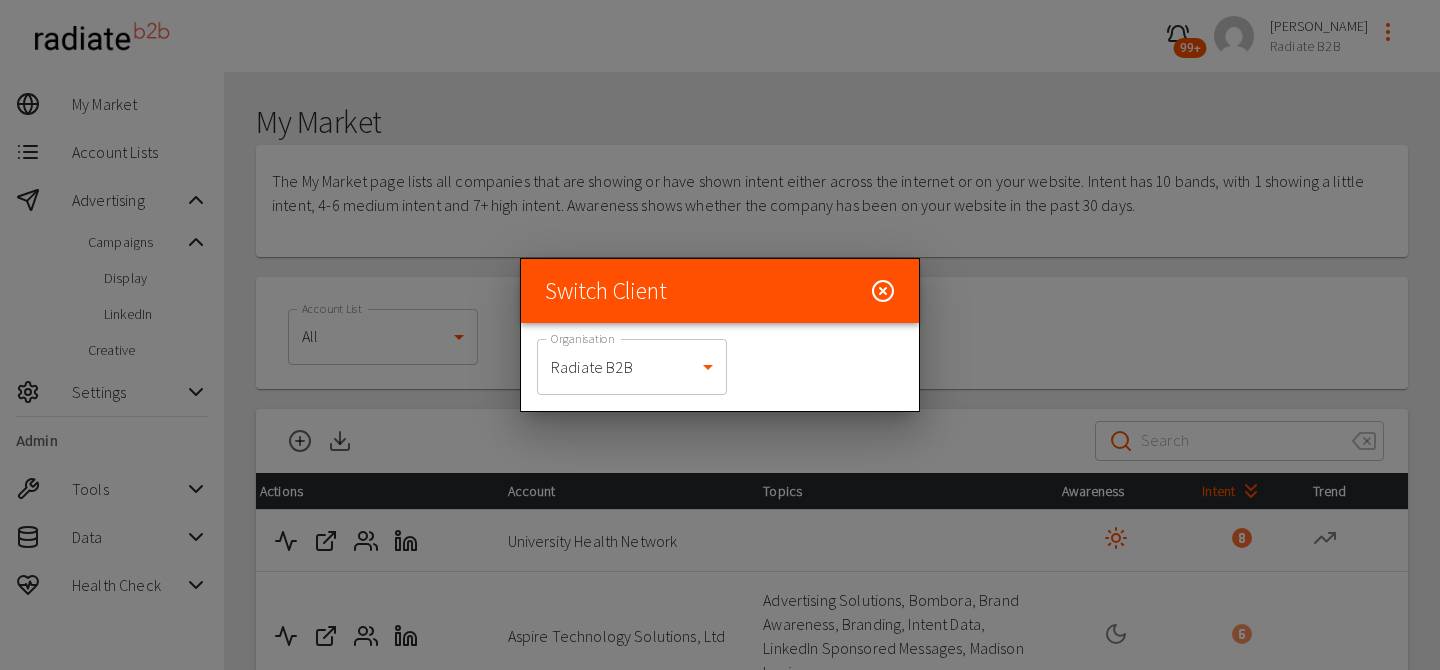 click 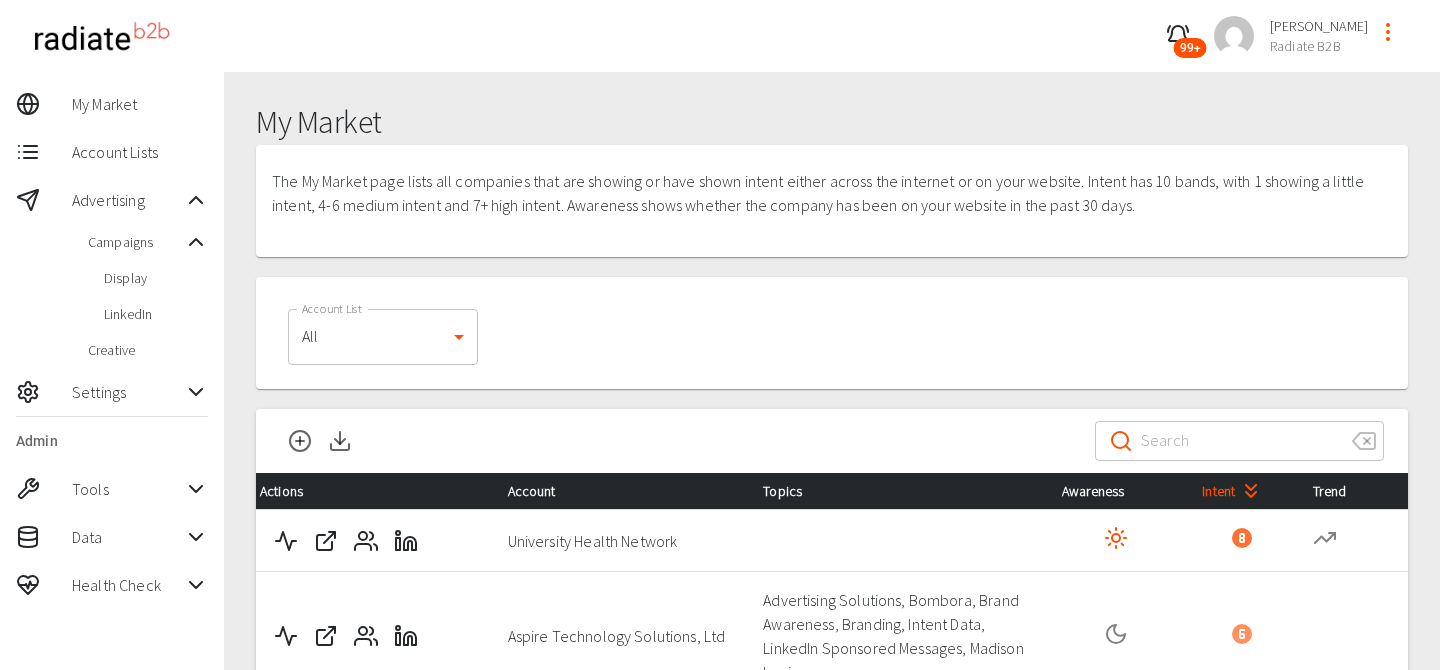 click 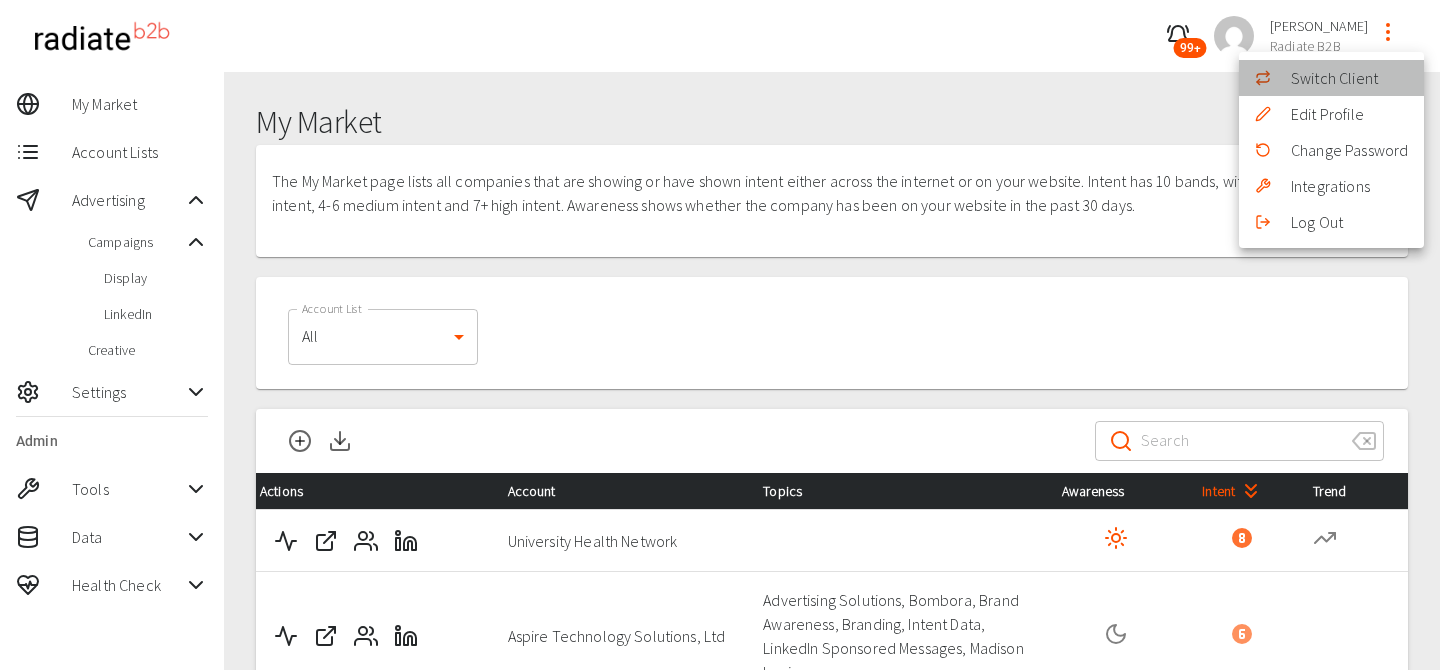 click on "Switch Client" at bounding box center (1331, 78) 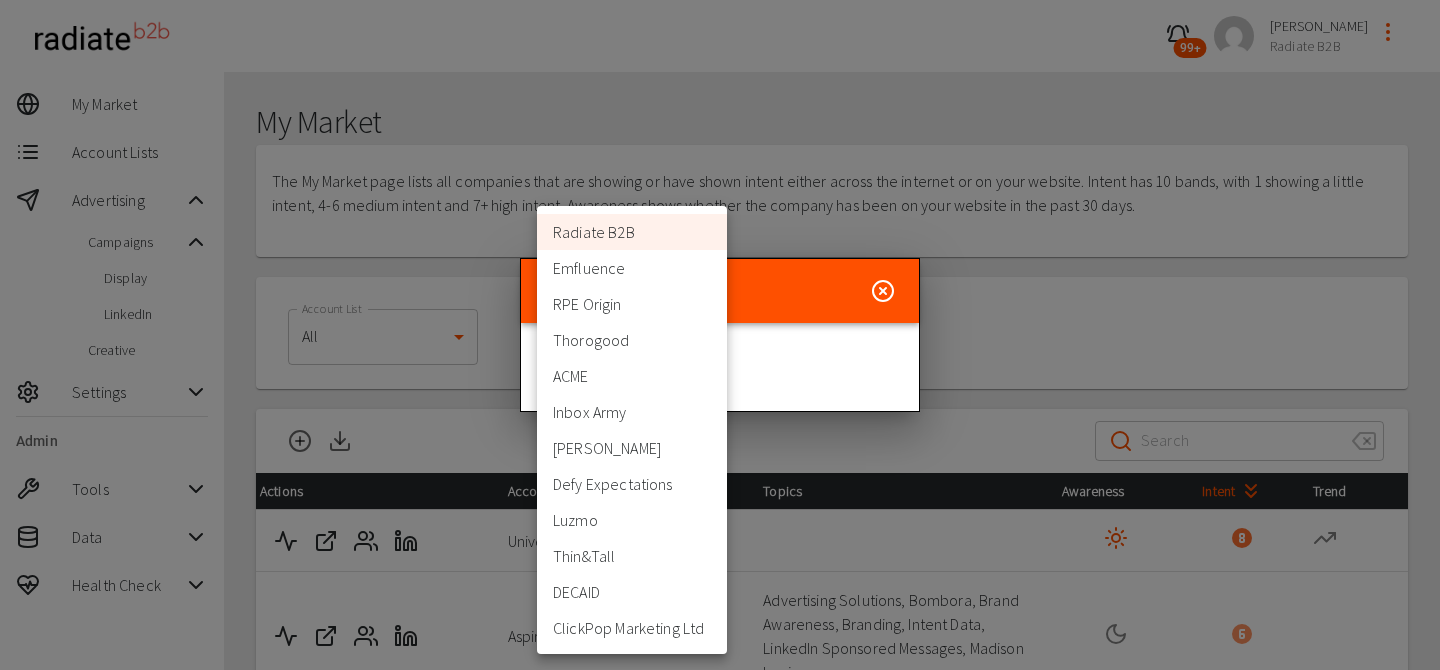 click on "99+ Riaz Kanani Radiate B2B My Market Account Lists Advertising Campaigns Display LinkedIn Creative Settings Admin Tools Data Health Check My Market The My Market page lists all companies that are showing or have shown intent either across the internet or on your website. Intent has 10 bands, with 1 showing a little intent, 4-6 medium intent and 7+ high intent. Awareness shows whether the company has been on your website in the past 30 days. Account List All 0 Account List Export file is processing. You'll receive a notification when it's ready. ​ ​ Actions Account Topics Awareness Intent Trend University Health Network Aspire Technology Solutions, Ltd Advertising Solutions, Bombora, Brand Awareness, Branding, Intent Data, LinkedIn Sponsored Messages, Madison Logic BOTIFY SAS Madison Logic Account-Based Marketing (ABM), Bombora, Brand Awareness, Branding, LinkedIn Sponsored Updates X4 Group LinkedIn Sponsored Messages Advertising Campaign, Bombora, Brand Awareness, Intent Data Publicis Groupe, SA 10 rows" at bounding box center (720, 828) 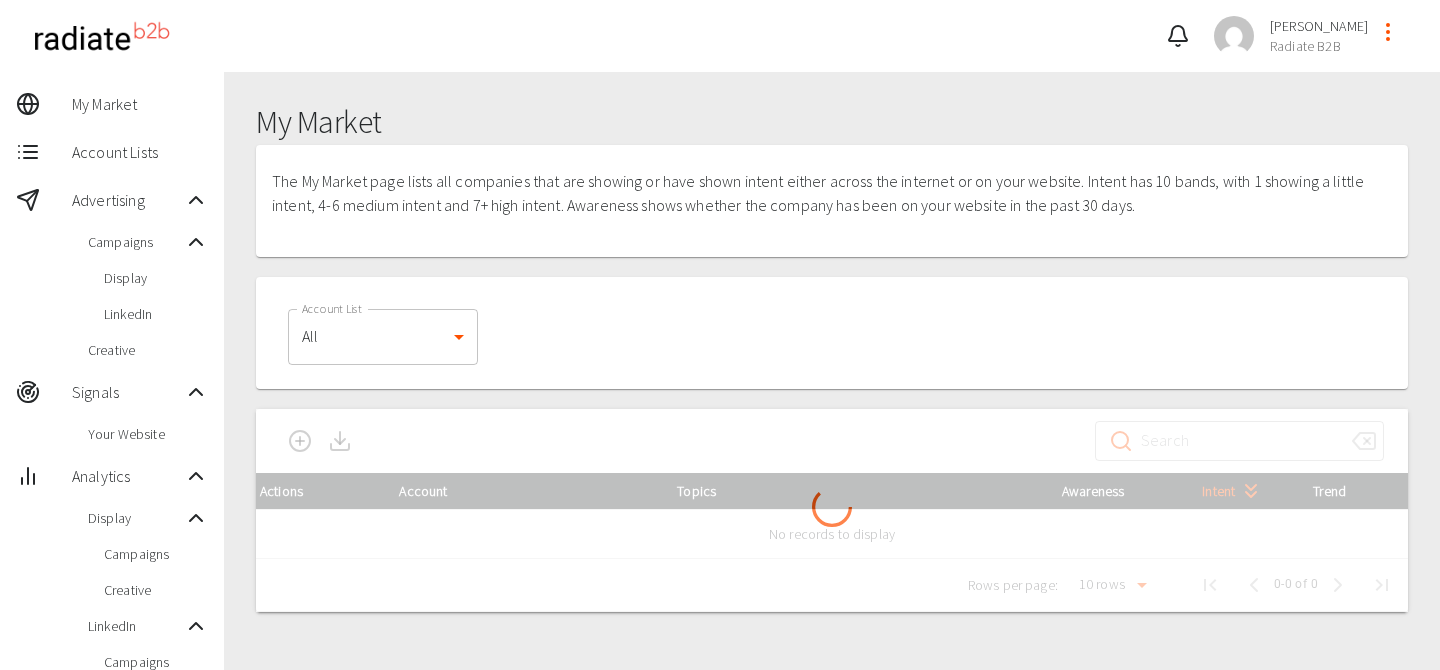scroll, scrollTop: 0, scrollLeft: 0, axis: both 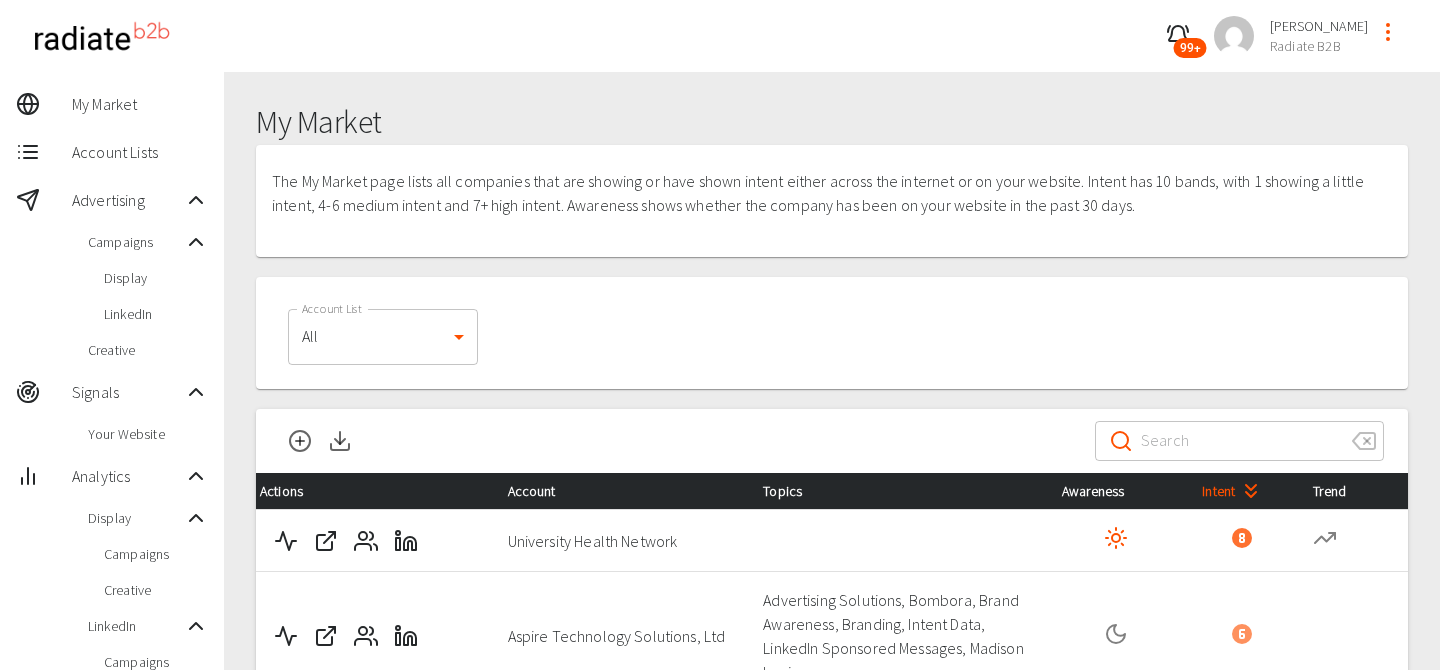 click 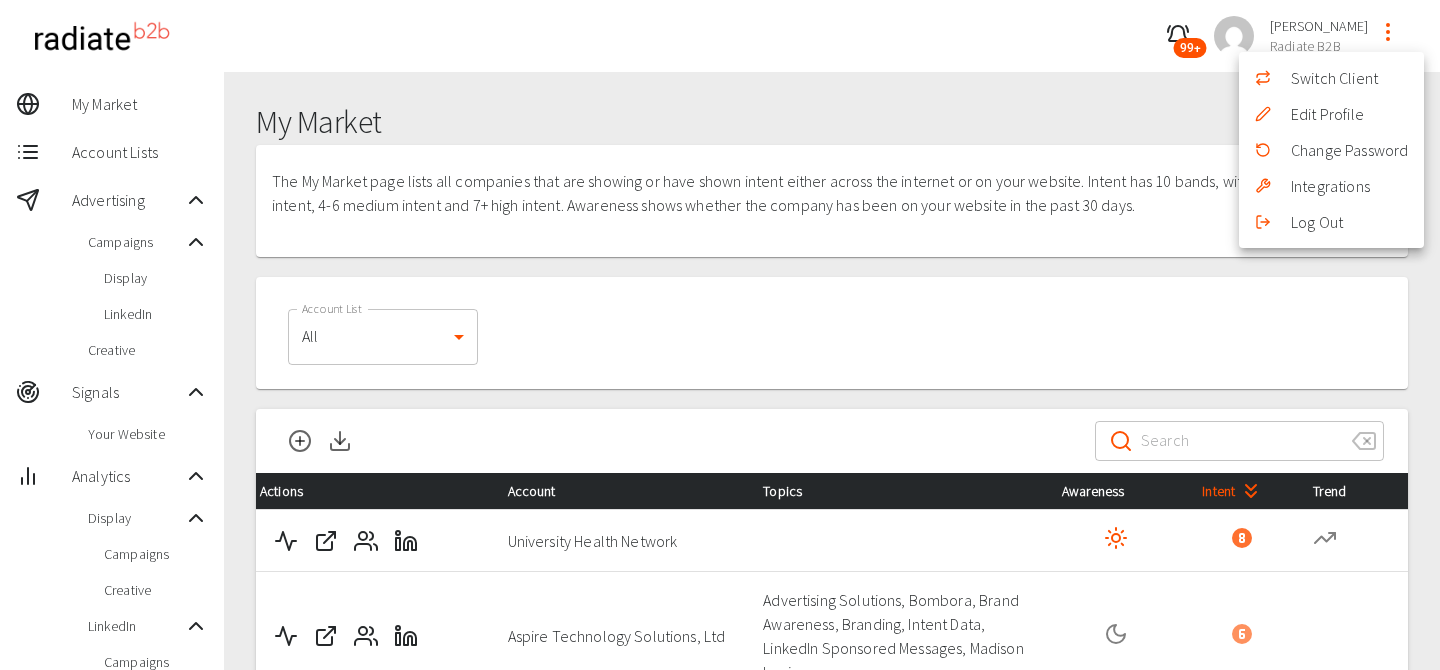 click on "Switch Client" at bounding box center [1331, 78] 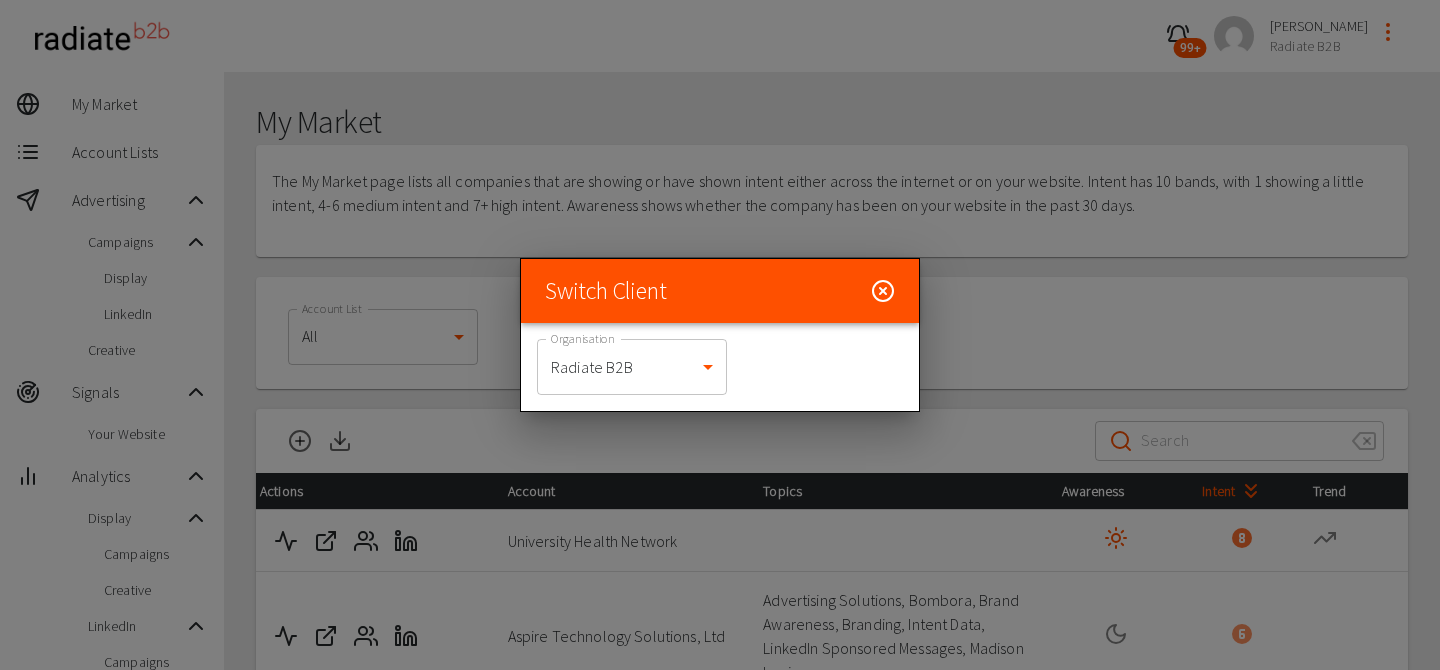 click on "99+ [PERSON_NAME] Radiate B2B My Market Account Lists Advertising Campaigns Display LinkedIn Creative Signals Your Website Analytics Display Campaigns Creative LinkedIn Campaigns Demographics Trevor Settings Admin Tools Data Health Check My Market The My Market page lists all companies that are showing or have shown intent either across the internet or on your website. Intent has 10 bands, with 1 showing a little intent, 4-6 medium intent and 7+ high intent. Awareness shows whether the company has been on your website in the past 30 days. Account List All 0 Account List Export file is processing. You'll receive a notification when it's ready. ​ ​ Actions Account Topics Awareness Intent Trend University Health Network Aspire Technology Solutions, Ltd Advertising Solutions, Bombora, Brand Awareness, Branding, Intent Data, LinkedIn Sponsored Messages, Madison Logic BOTIFY SAS Madison Logic Account-Based Marketing (ABM), Bombora, Brand Awareness, Branding, LinkedIn Sponsored Updates X4 Group Publicis Groupe, SA" at bounding box center [720, 828] 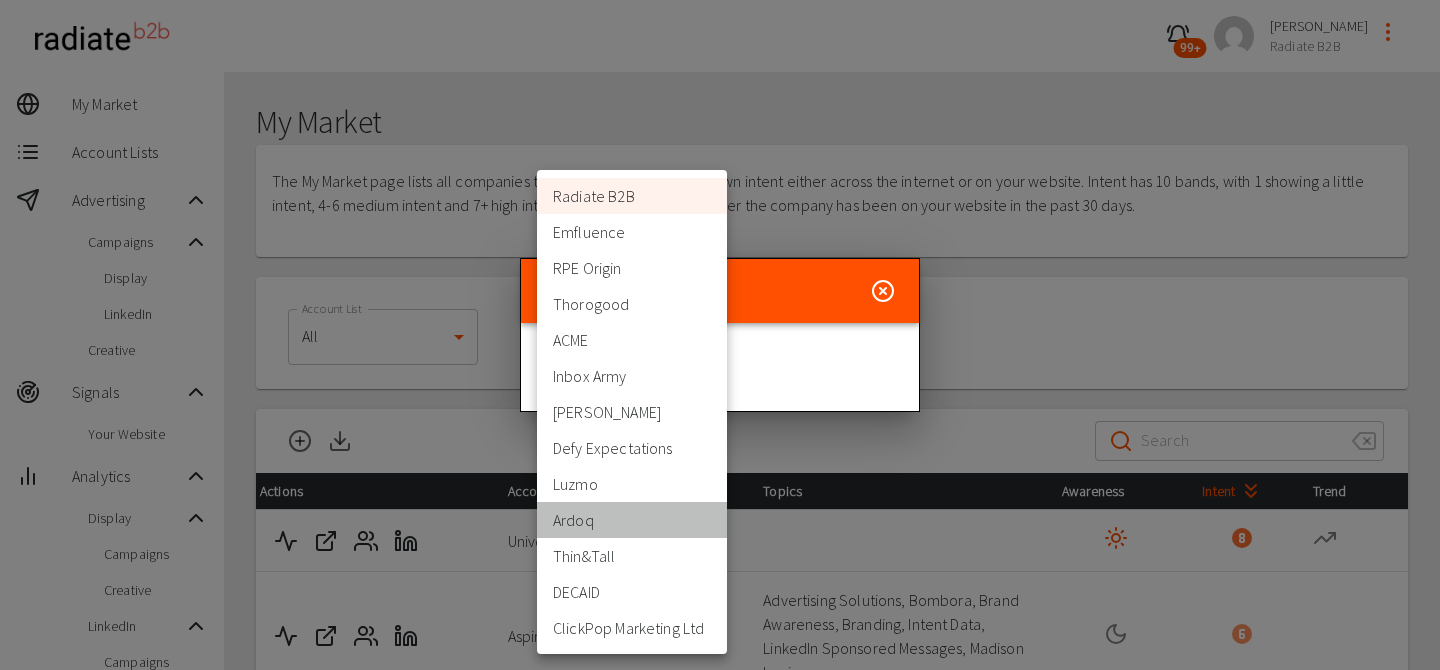 click on "Ardoq" at bounding box center (632, 520) 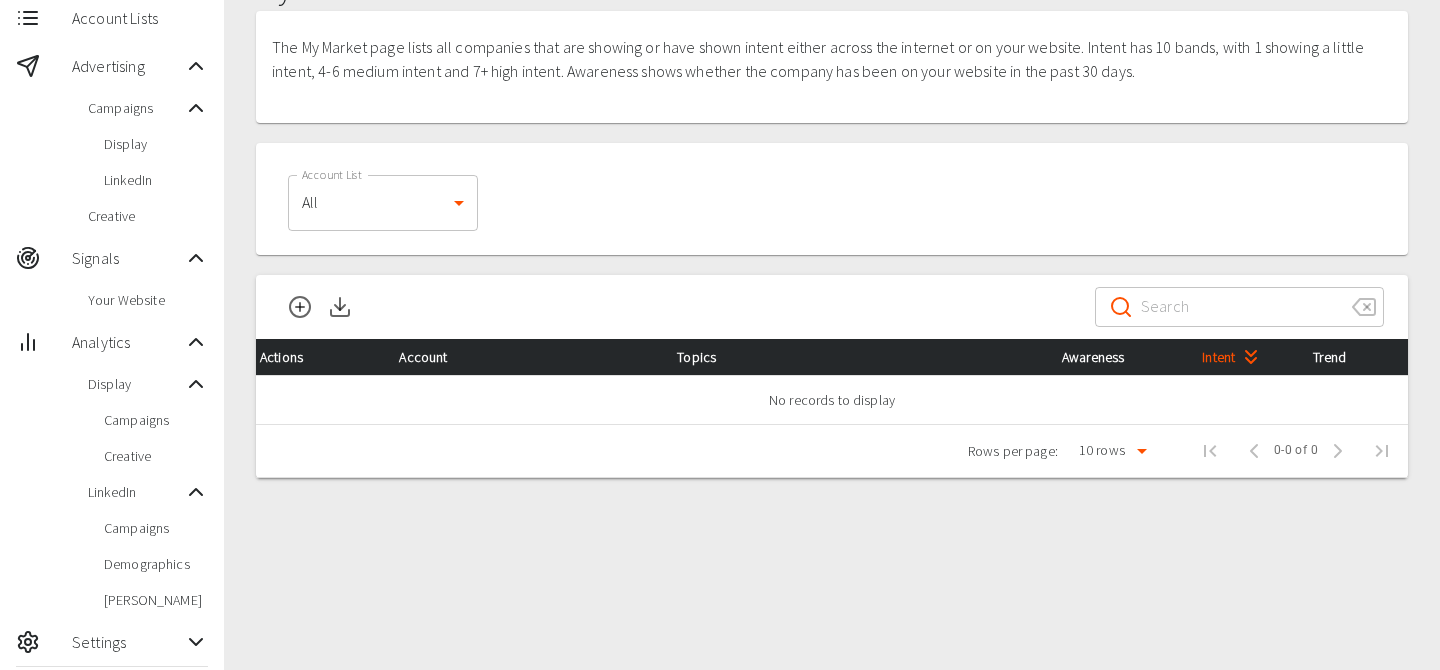 scroll, scrollTop: 178, scrollLeft: 0, axis: vertical 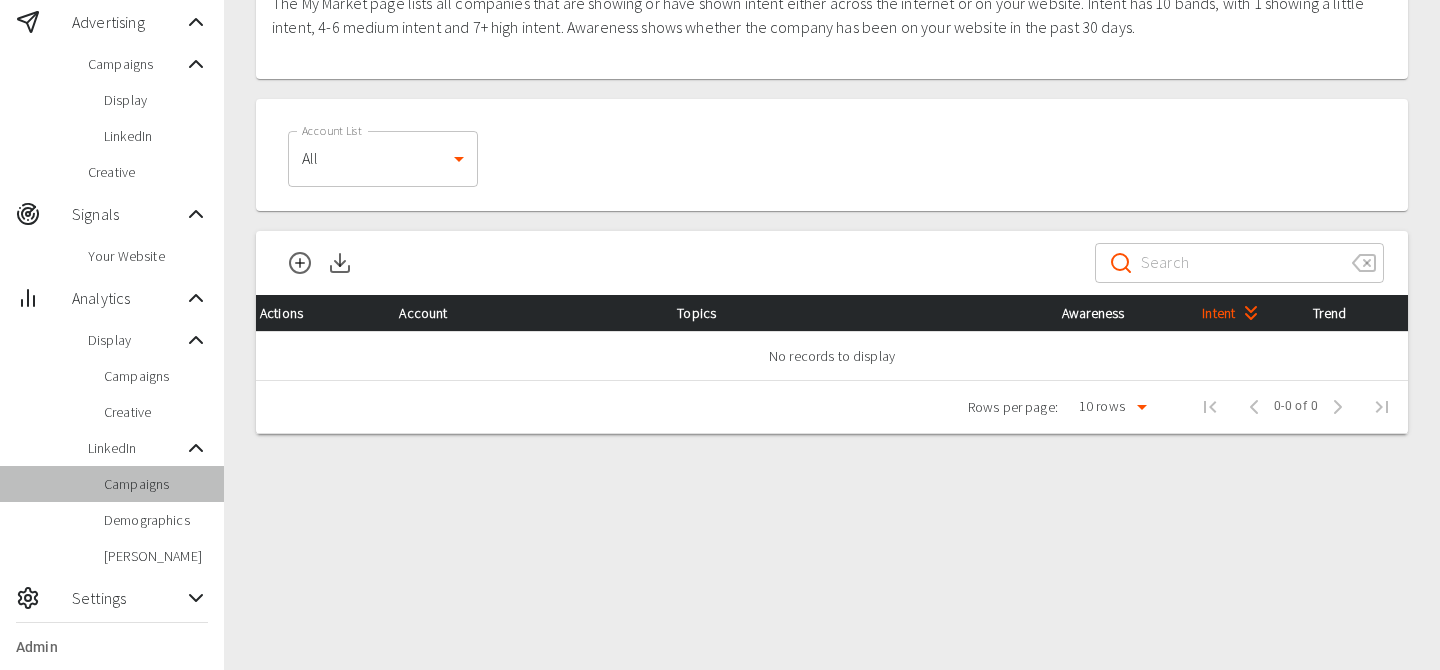 click on "Campaigns" at bounding box center [156, 484] 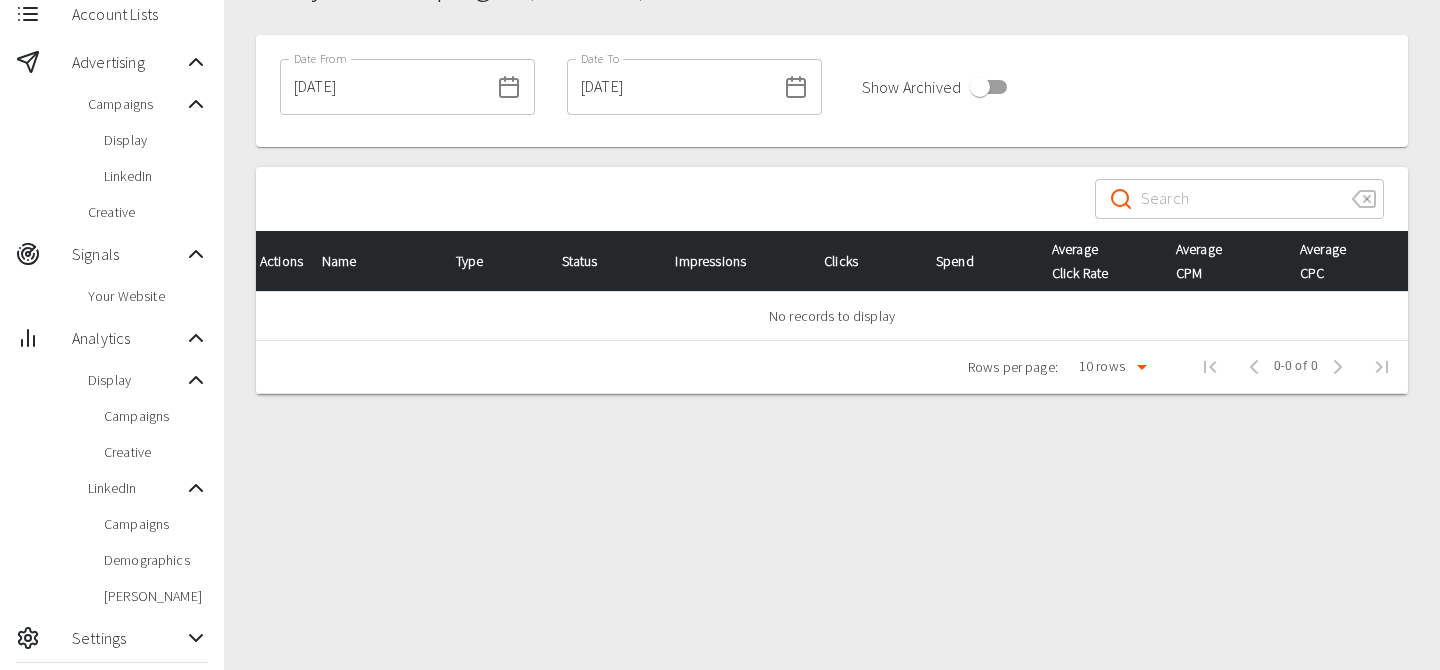 scroll, scrollTop: 141, scrollLeft: 0, axis: vertical 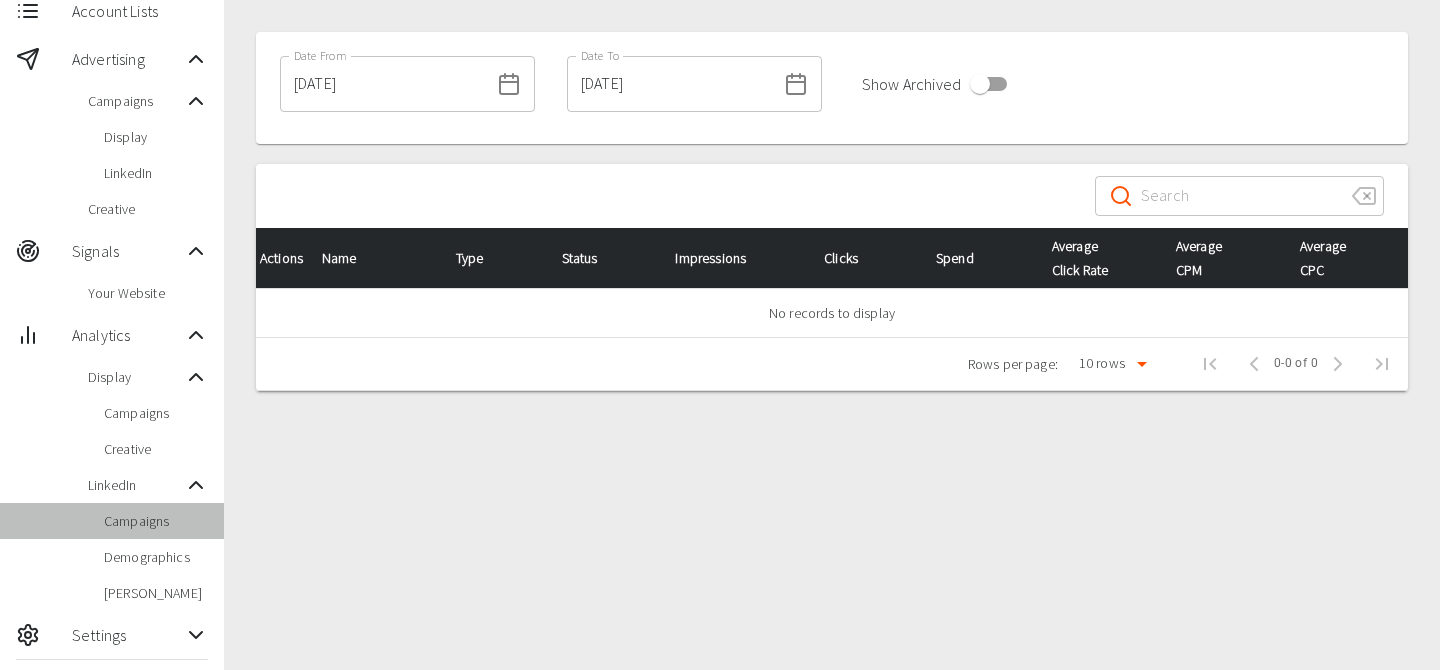 click on "Campaigns" at bounding box center (156, 521) 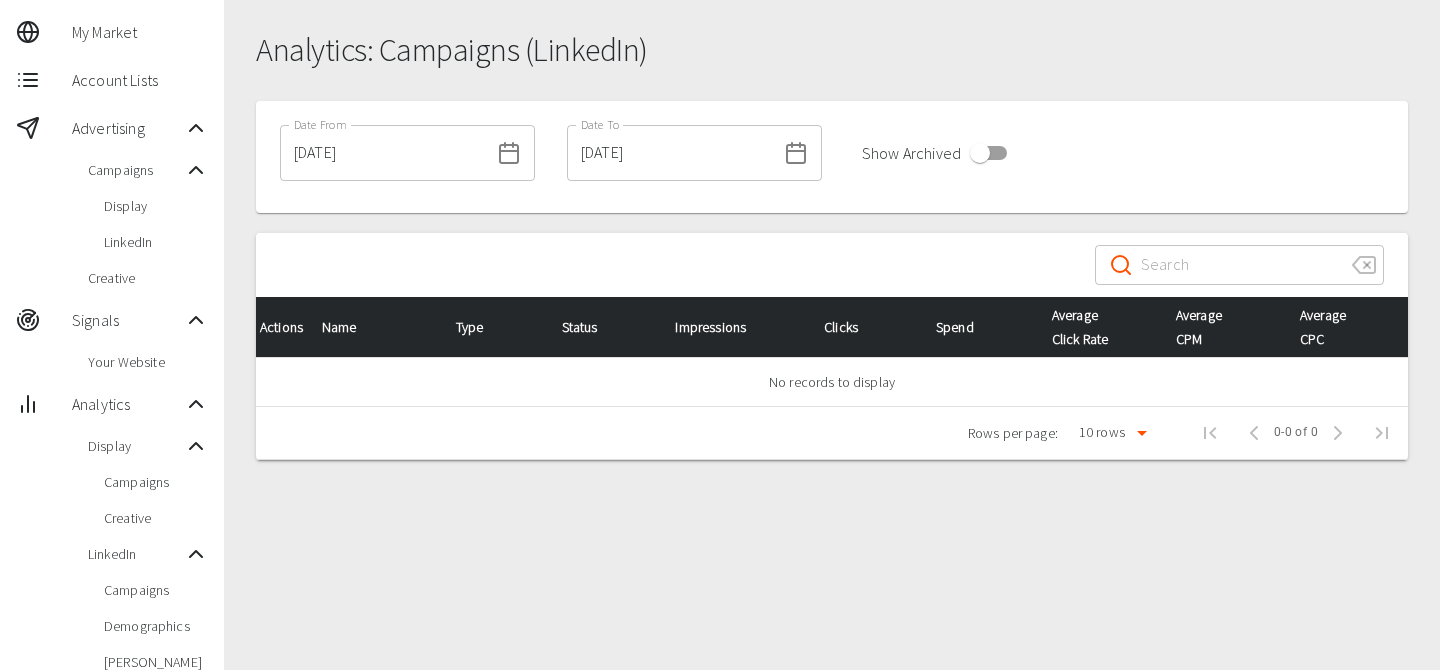 scroll, scrollTop: 73, scrollLeft: 0, axis: vertical 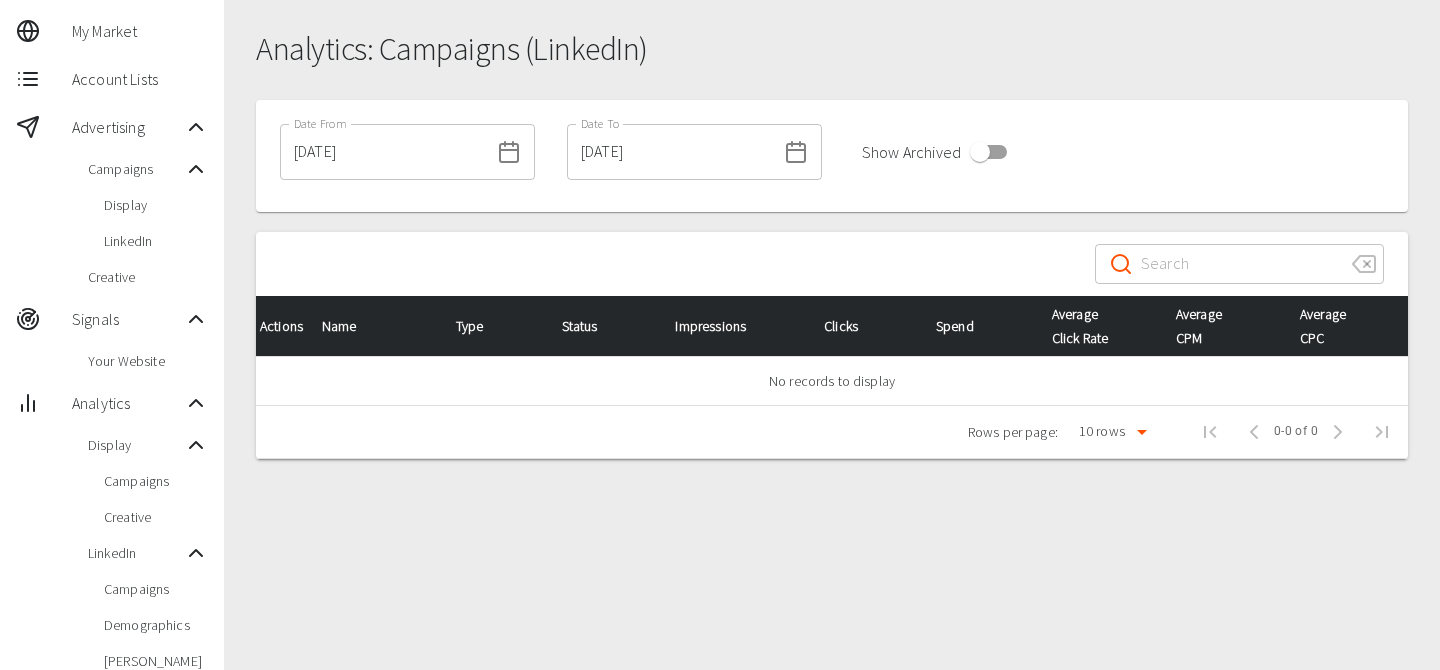 click on "[DATE]" at bounding box center [384, 152] 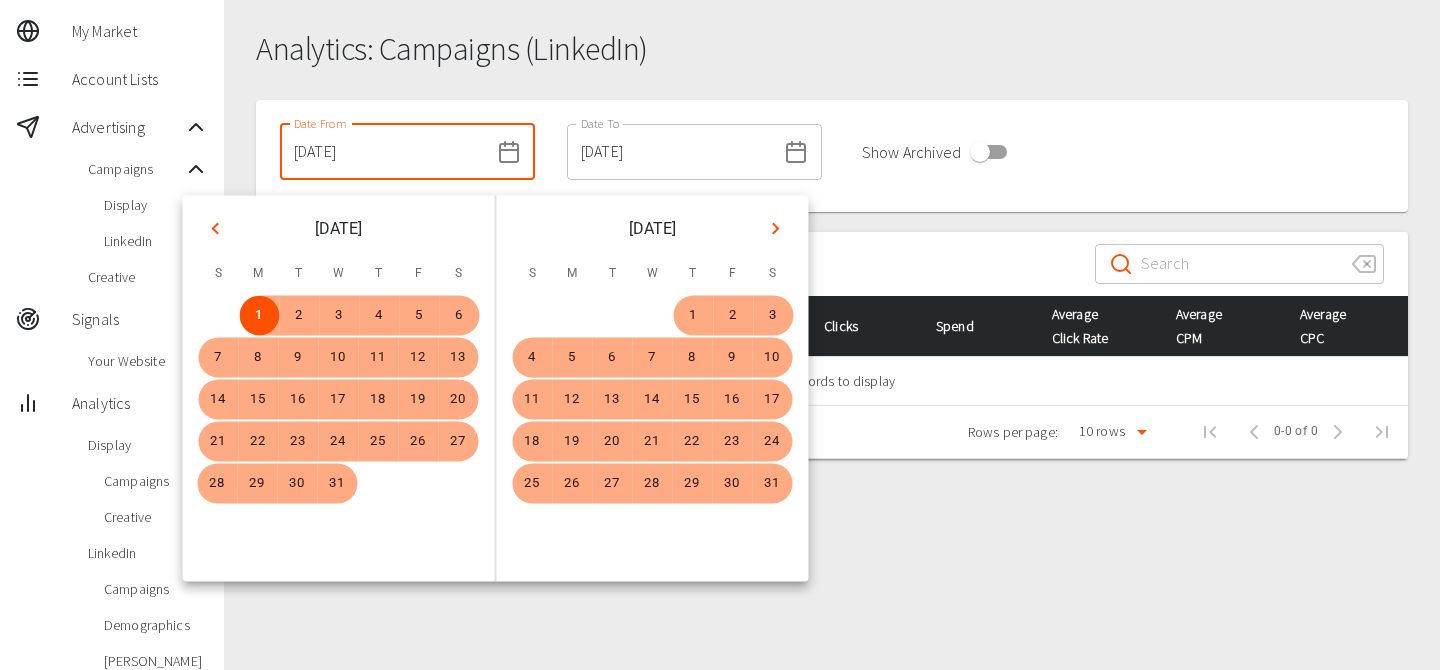 click on "[DATE]" at bounding box center [384, 152] 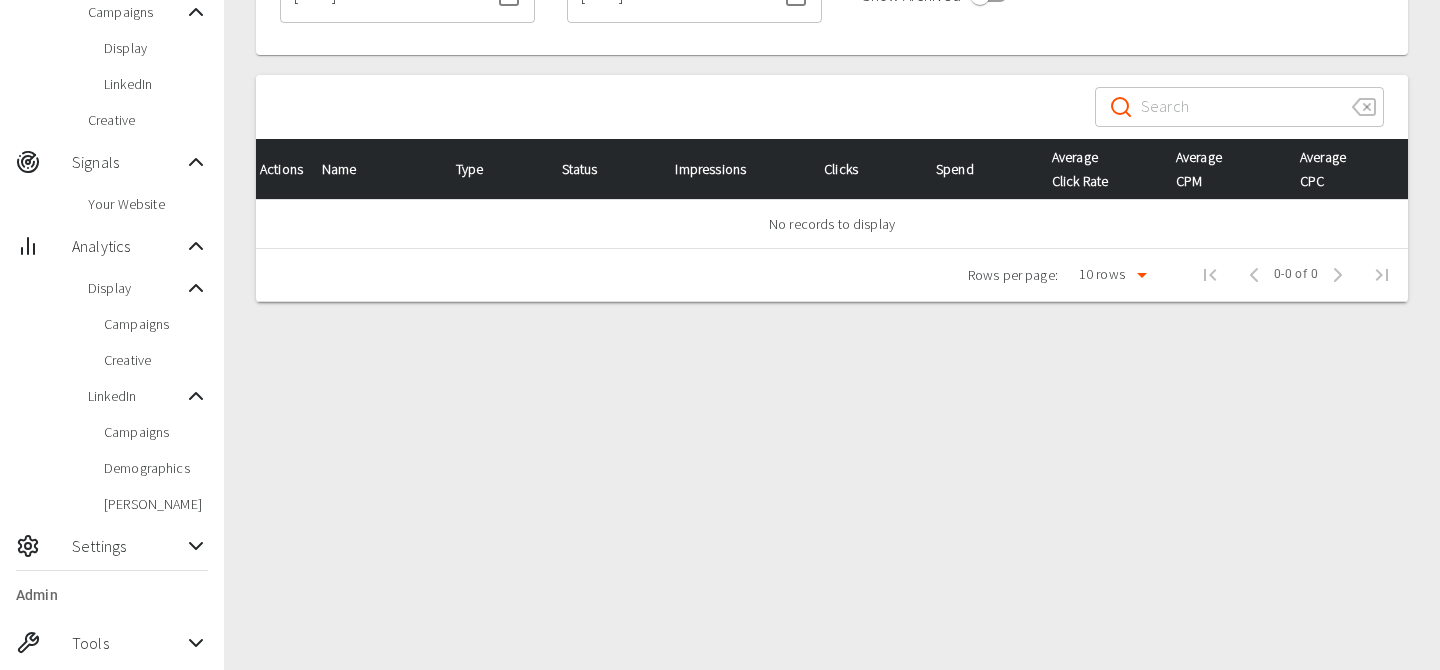 scroll, scrollTop: 240, scrollLeft: 0, axis: vertical 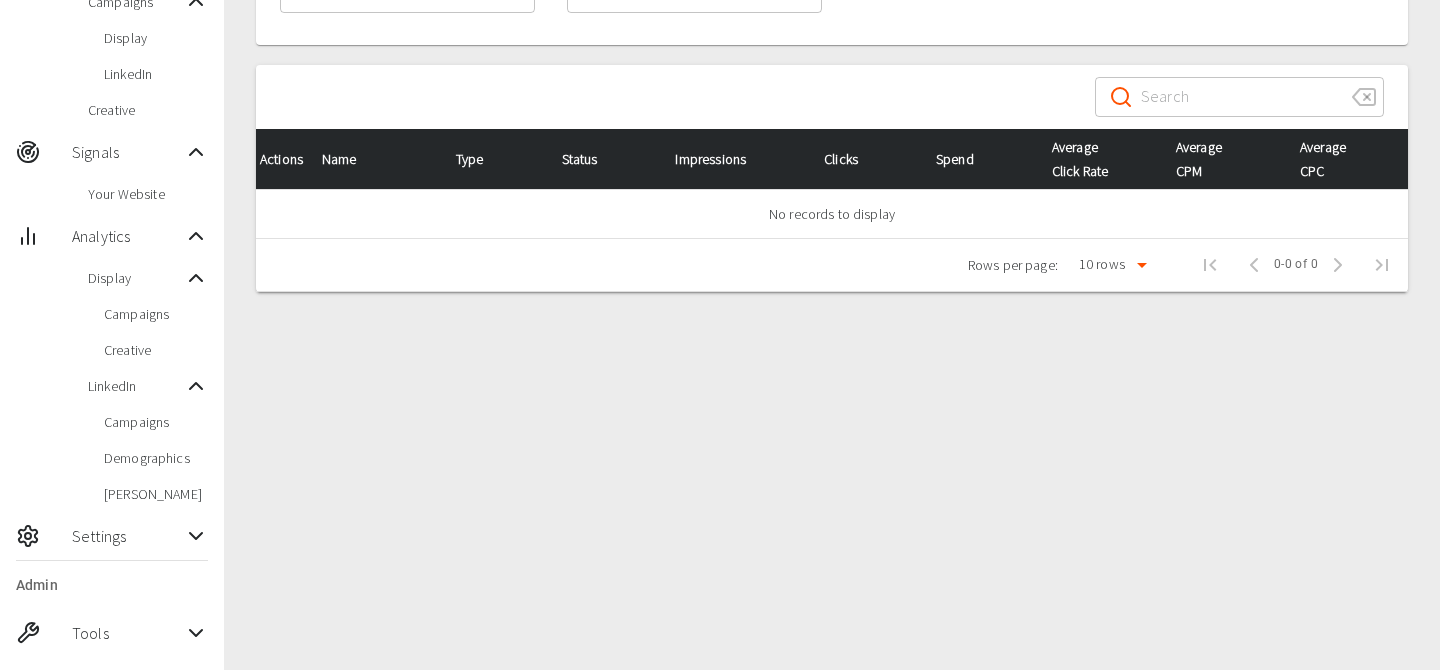 click on "Demographics" at bounding box center [156, 458] 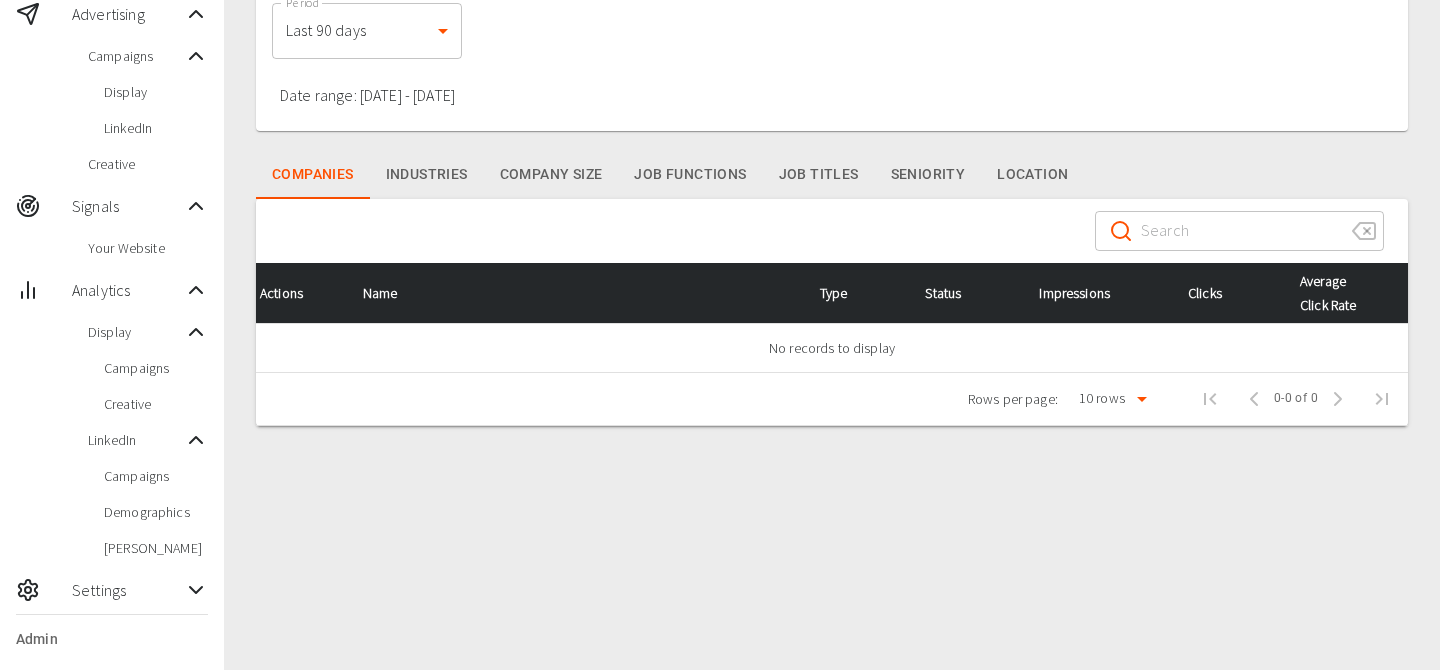 scroll, scrollTop: 227, scrollLeft: 0, axis: vertical 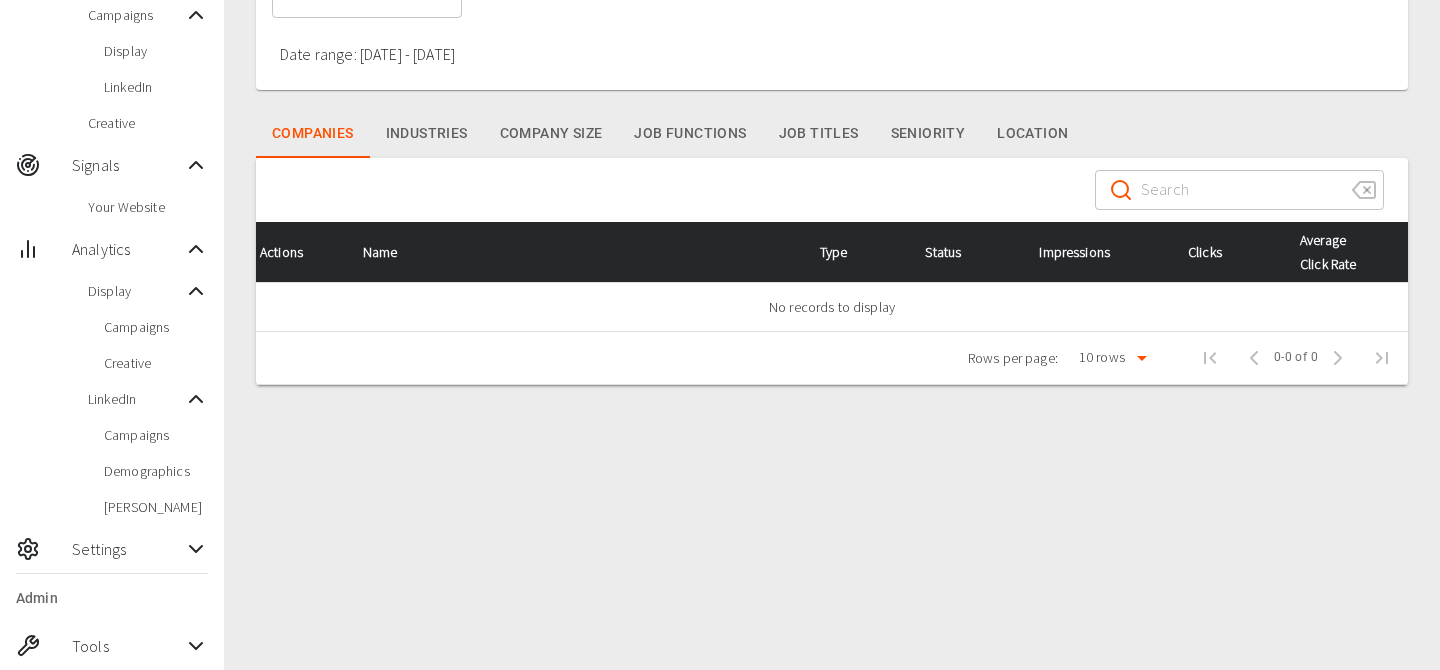 click on "Campaigns" at bounding box center (112, 435) 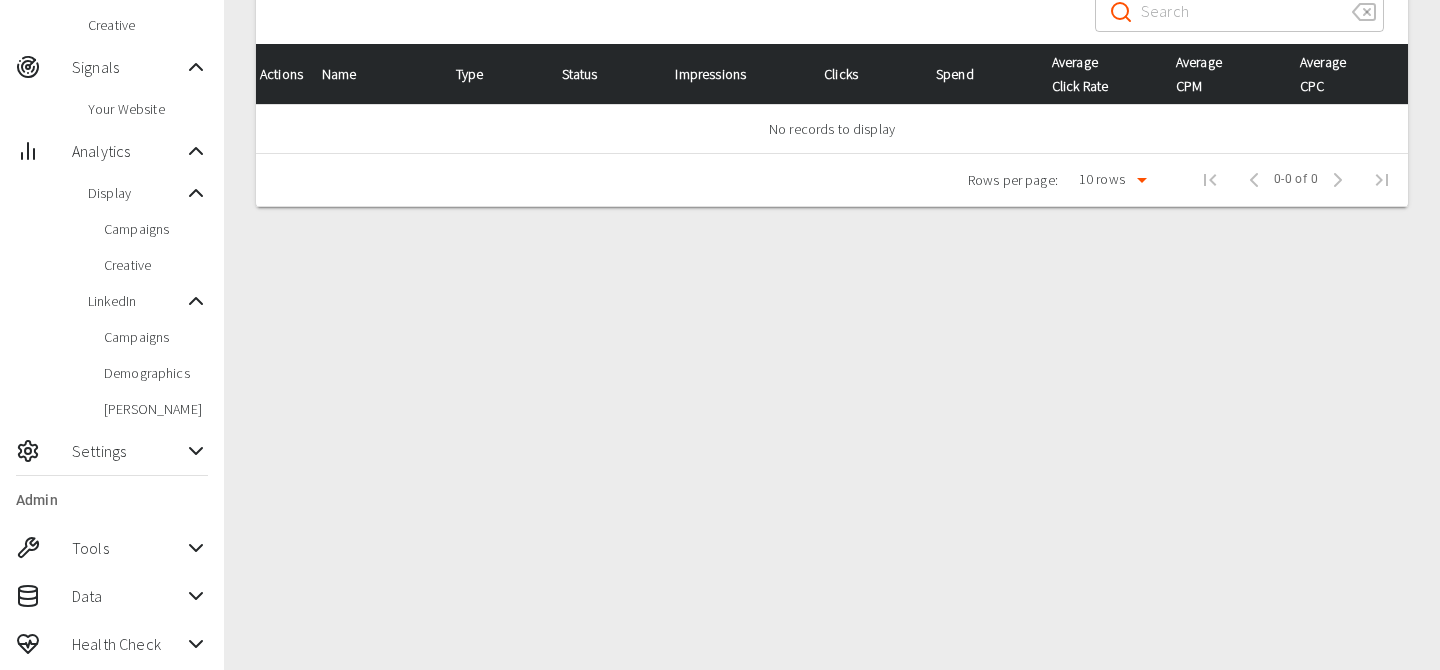scroll, scrollTop: 331, scrollLeft: 0, axis: vertical 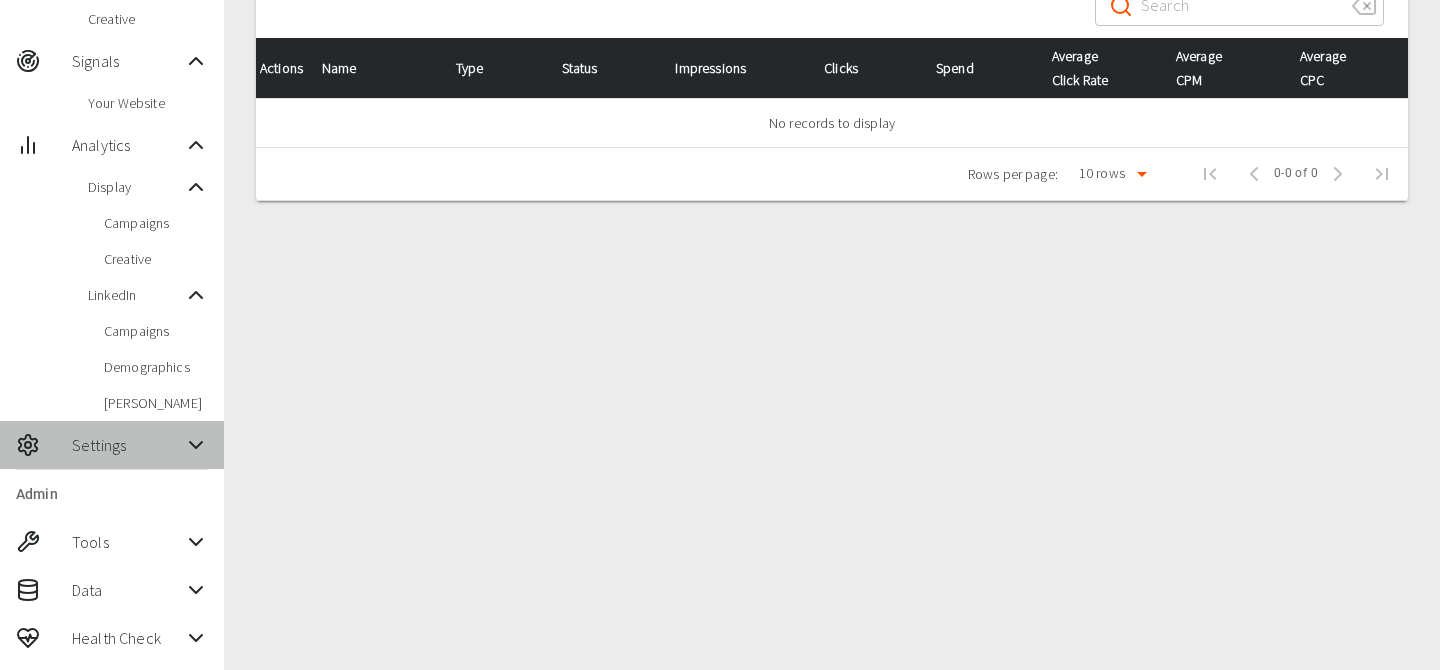 click 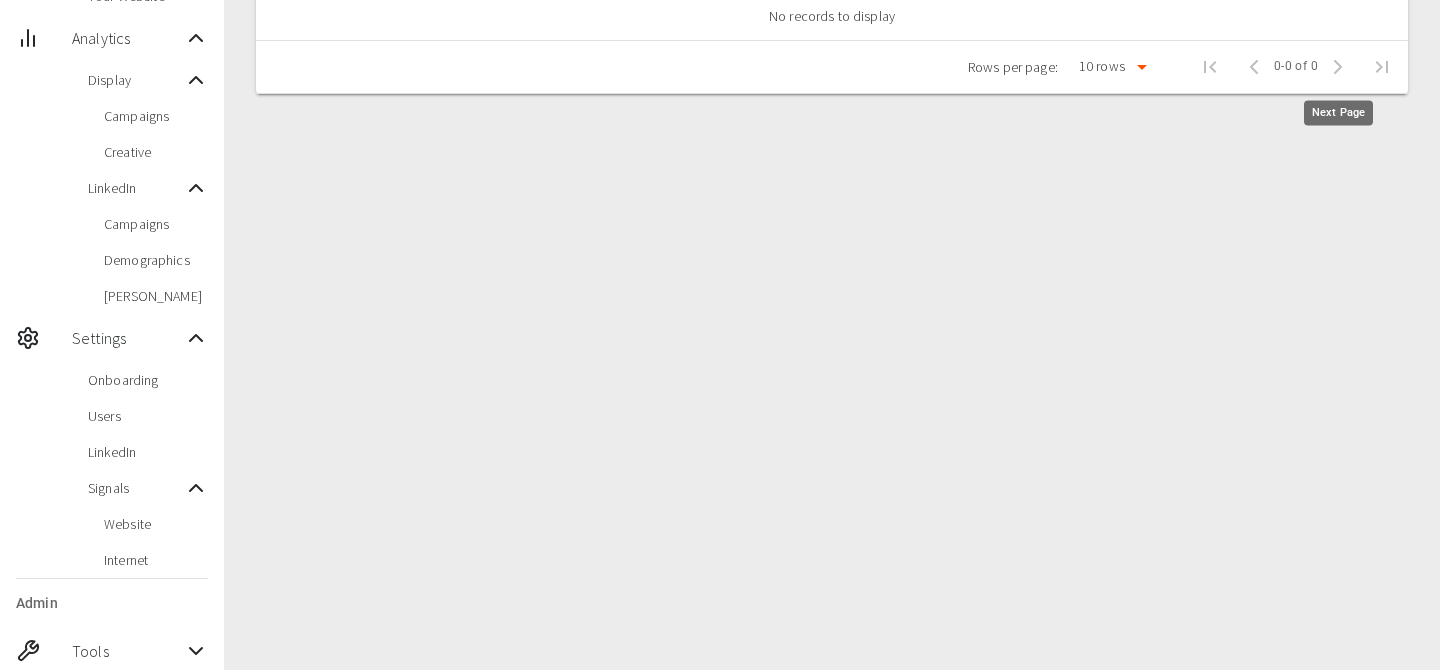 scroll, scrollTop: 0, scrollLeft: 0, axis: both 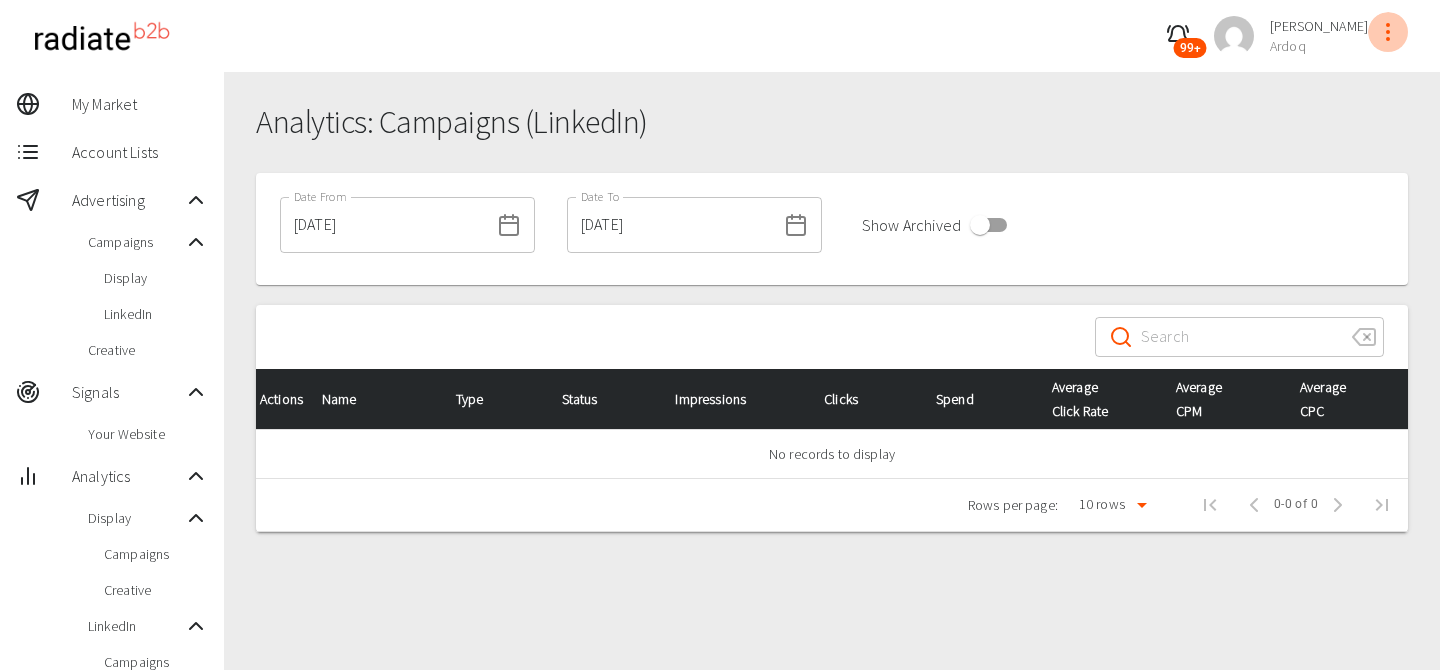 click 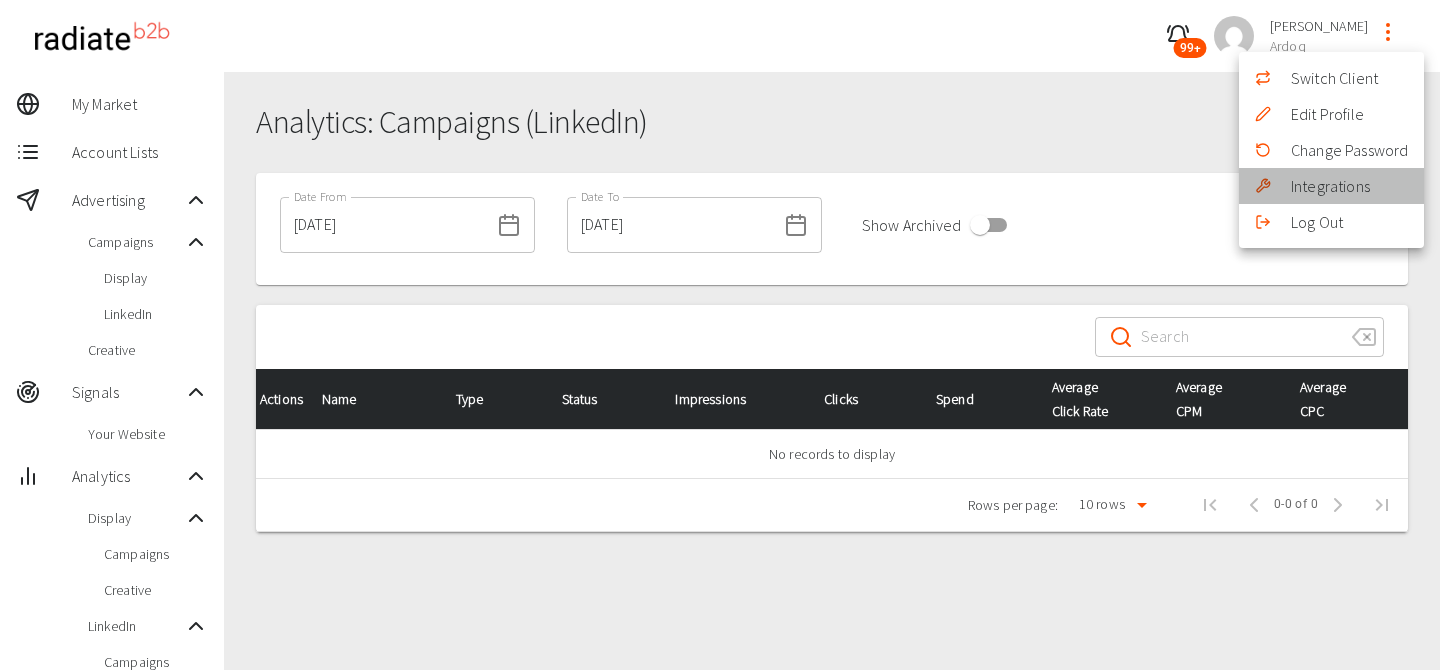 click on "Integrations" at bounding box center (1330, 186) 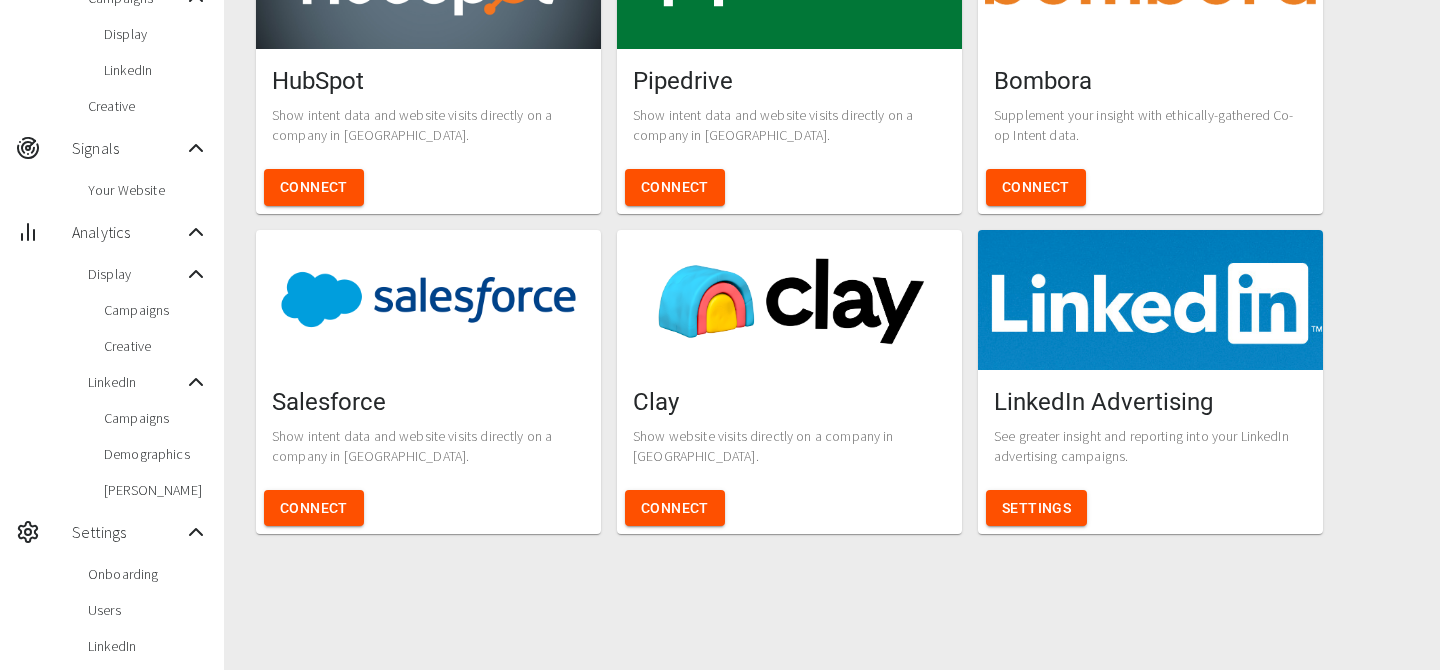 scroll, scrollTop: 243, scrollLeft: 0, axis: vertical 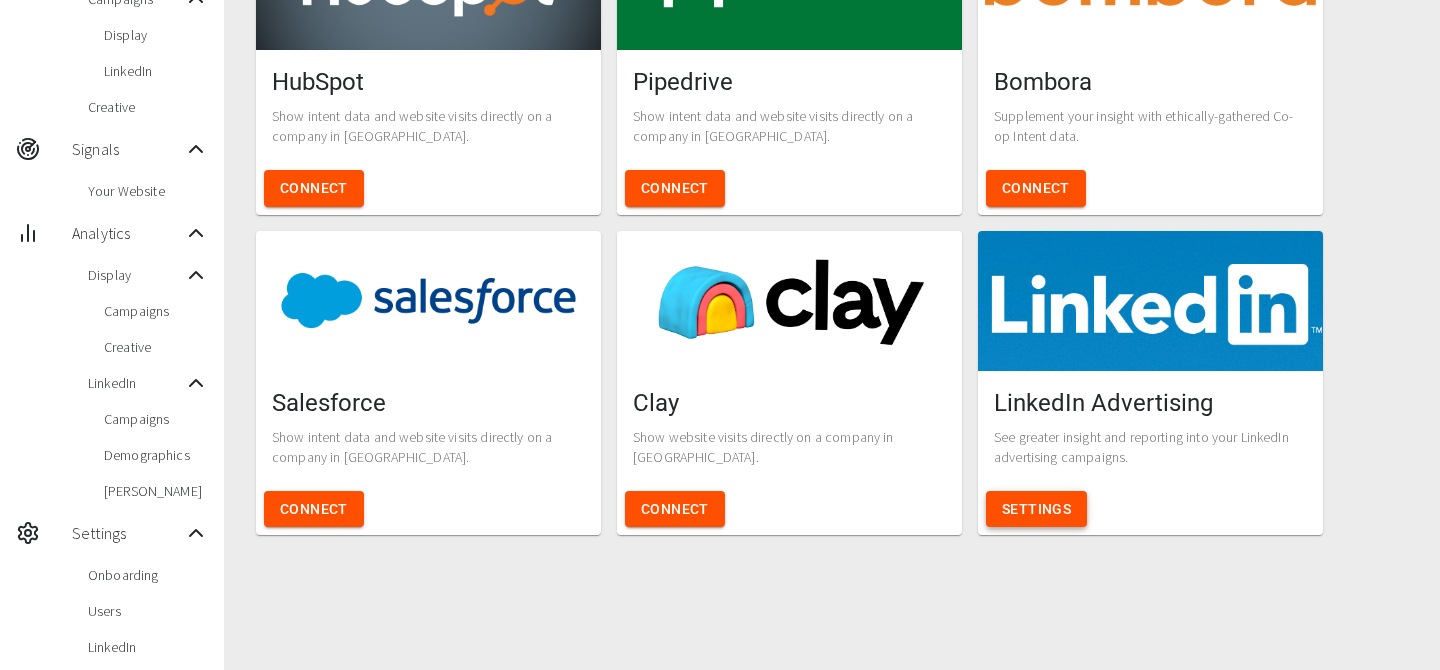 click on "Settings" at bounding box center (1036, 509) 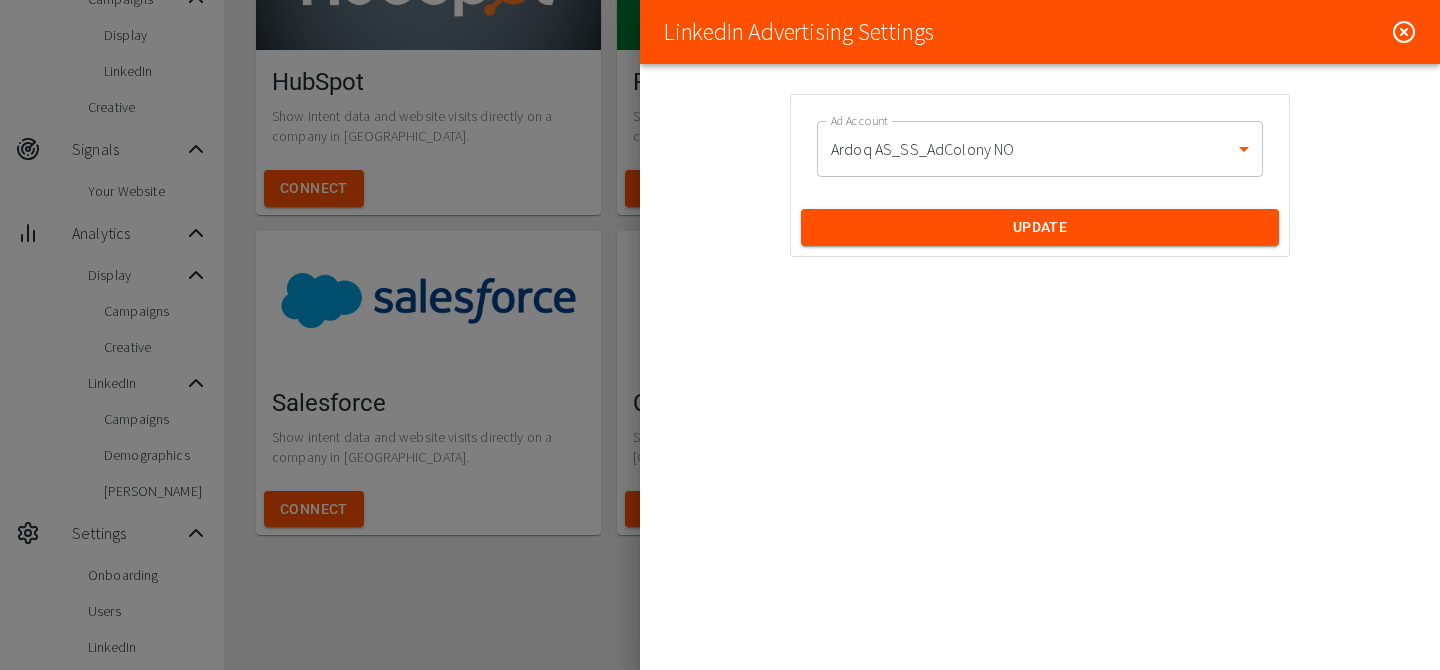 click 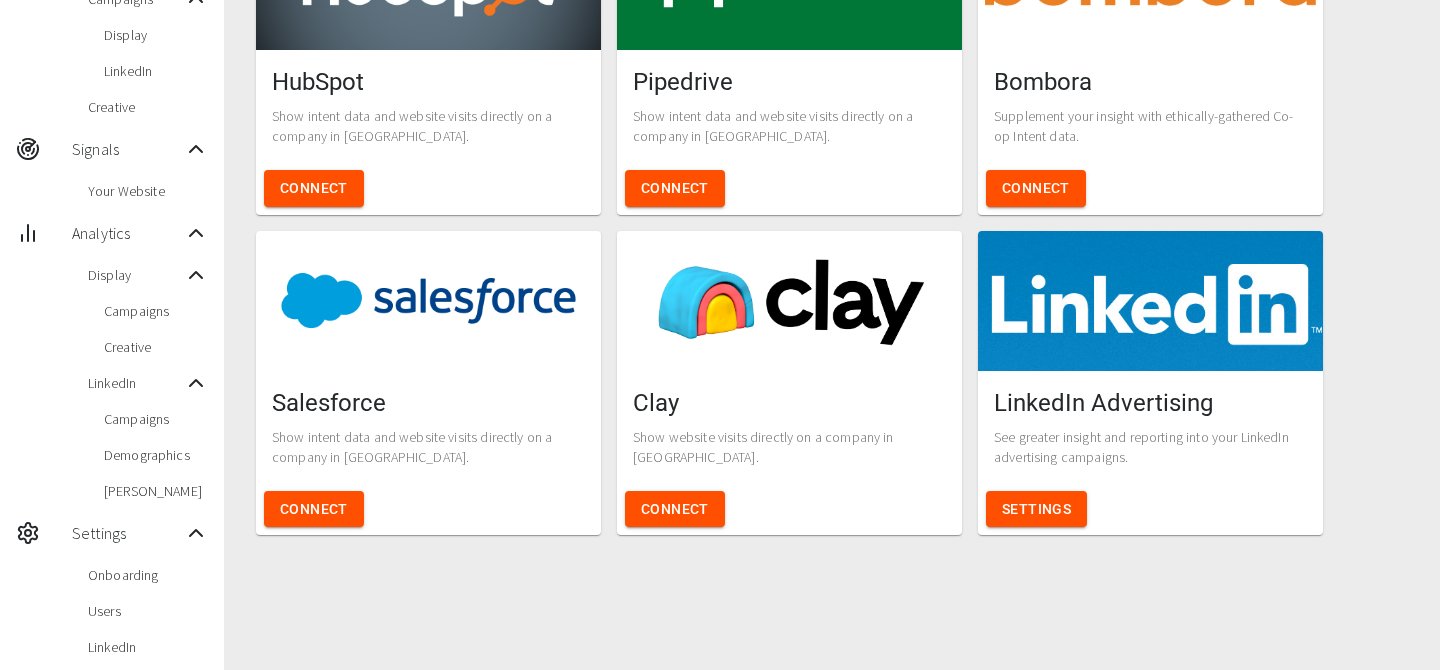 type 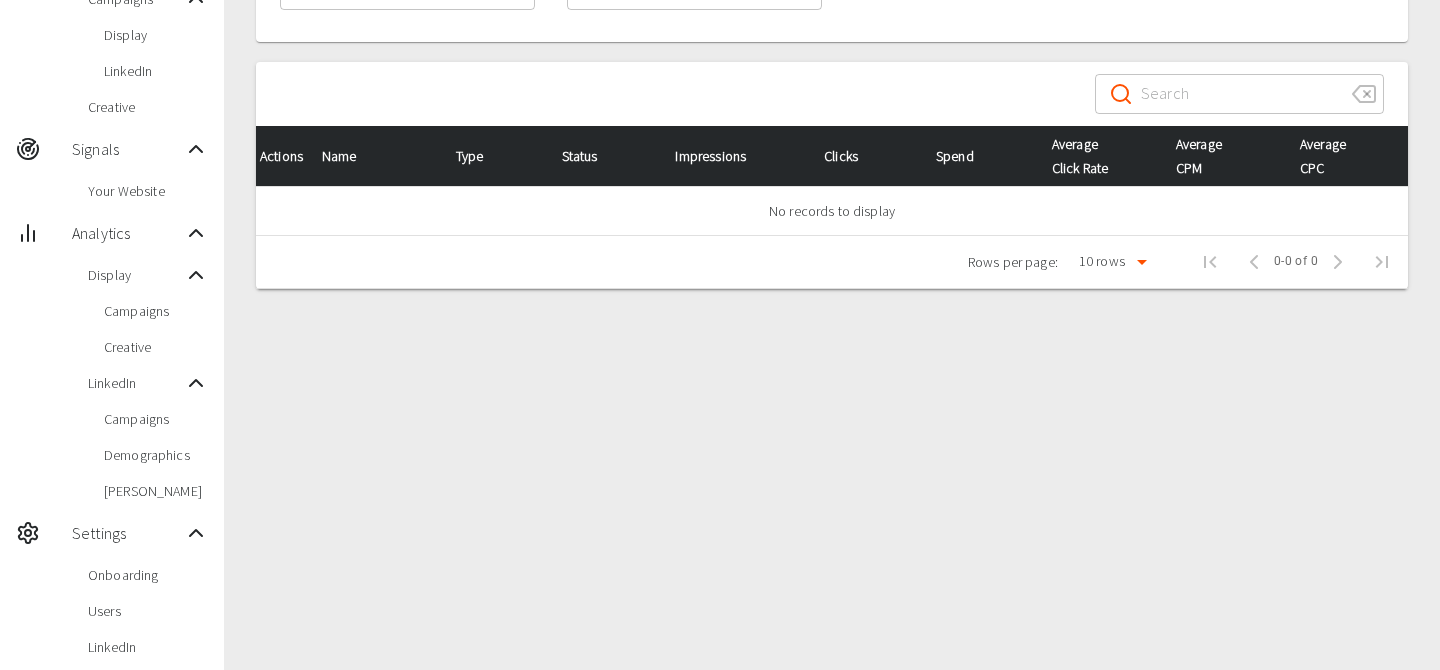 scroll, scrollTop: 0, scrollLeft: 0, axis: both 